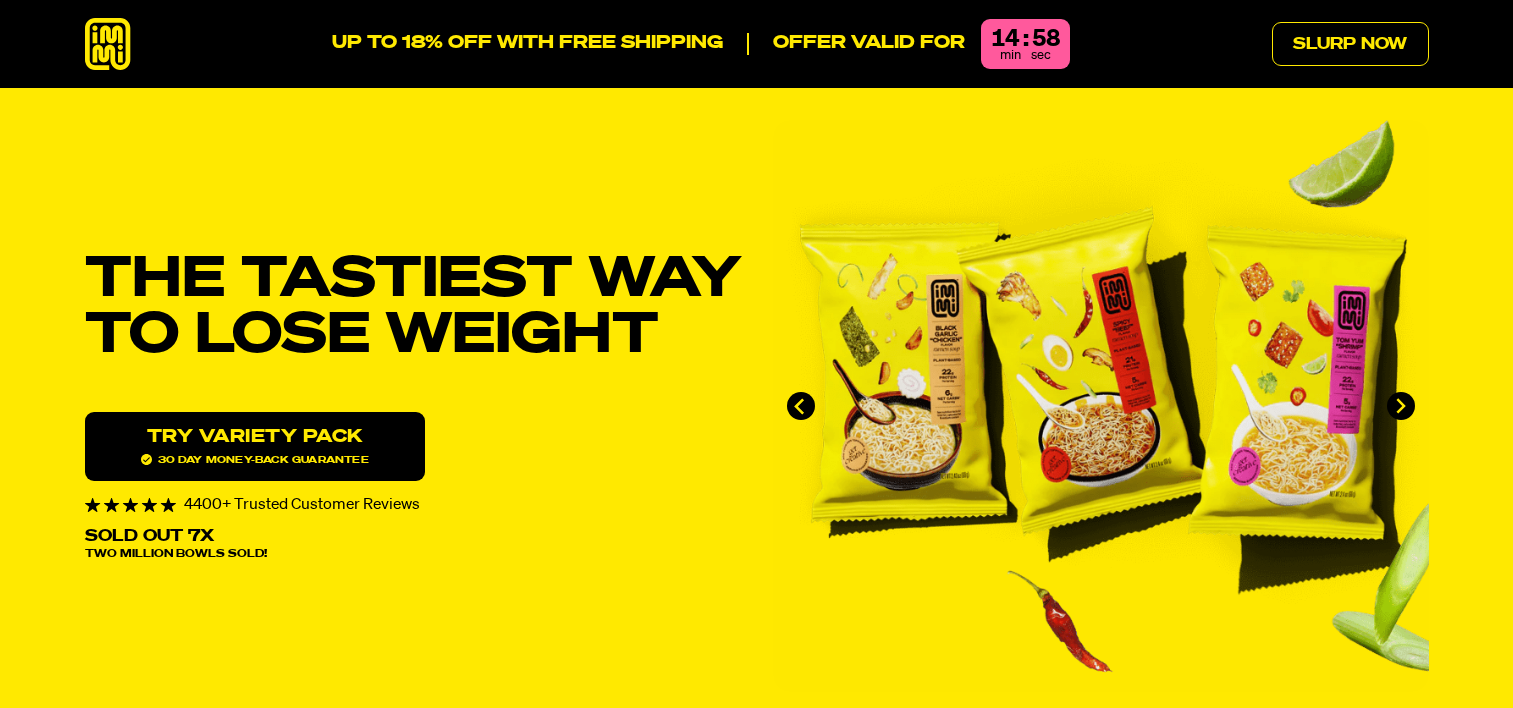 scroll, scrollTop: 0, scrollLeft: 0, axis: both 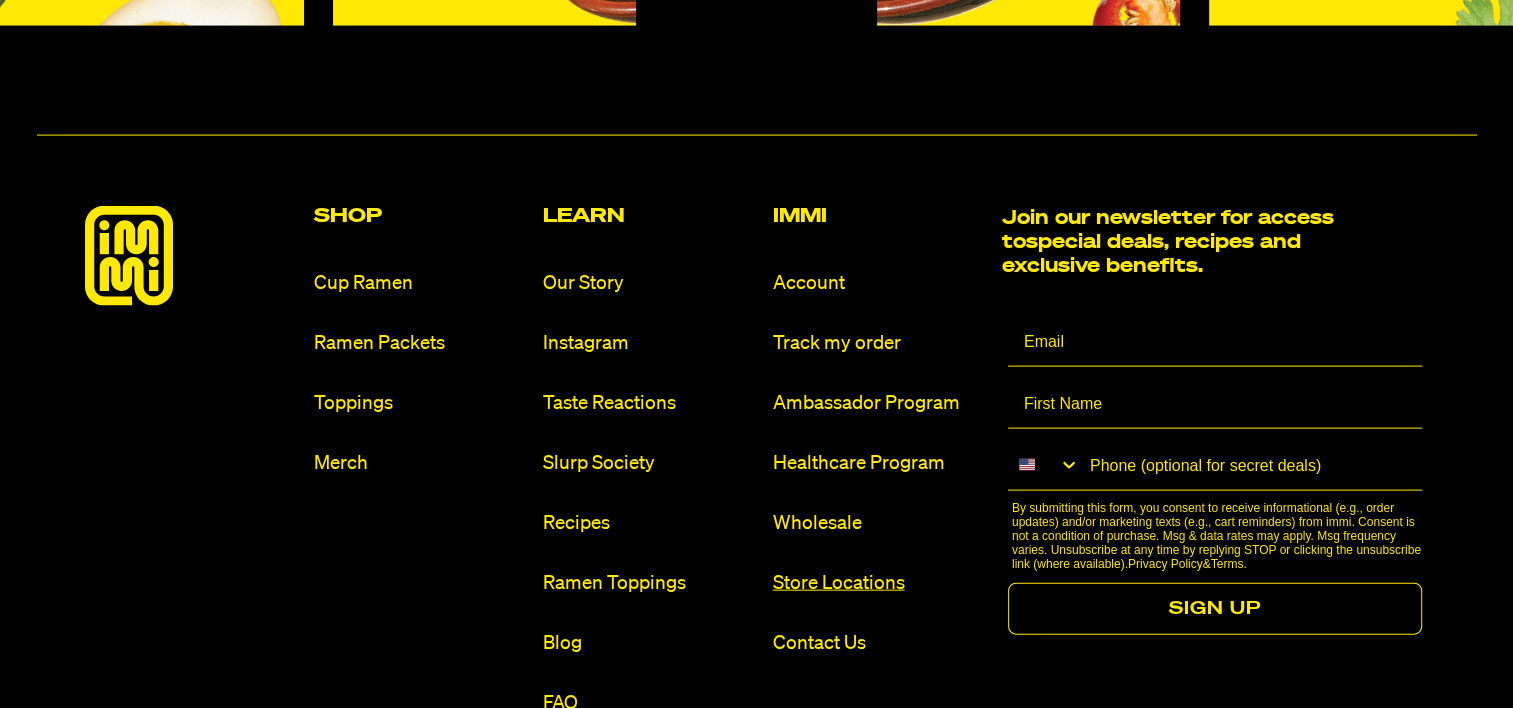 click on "Store Locations" at bounding box center (878, 583) 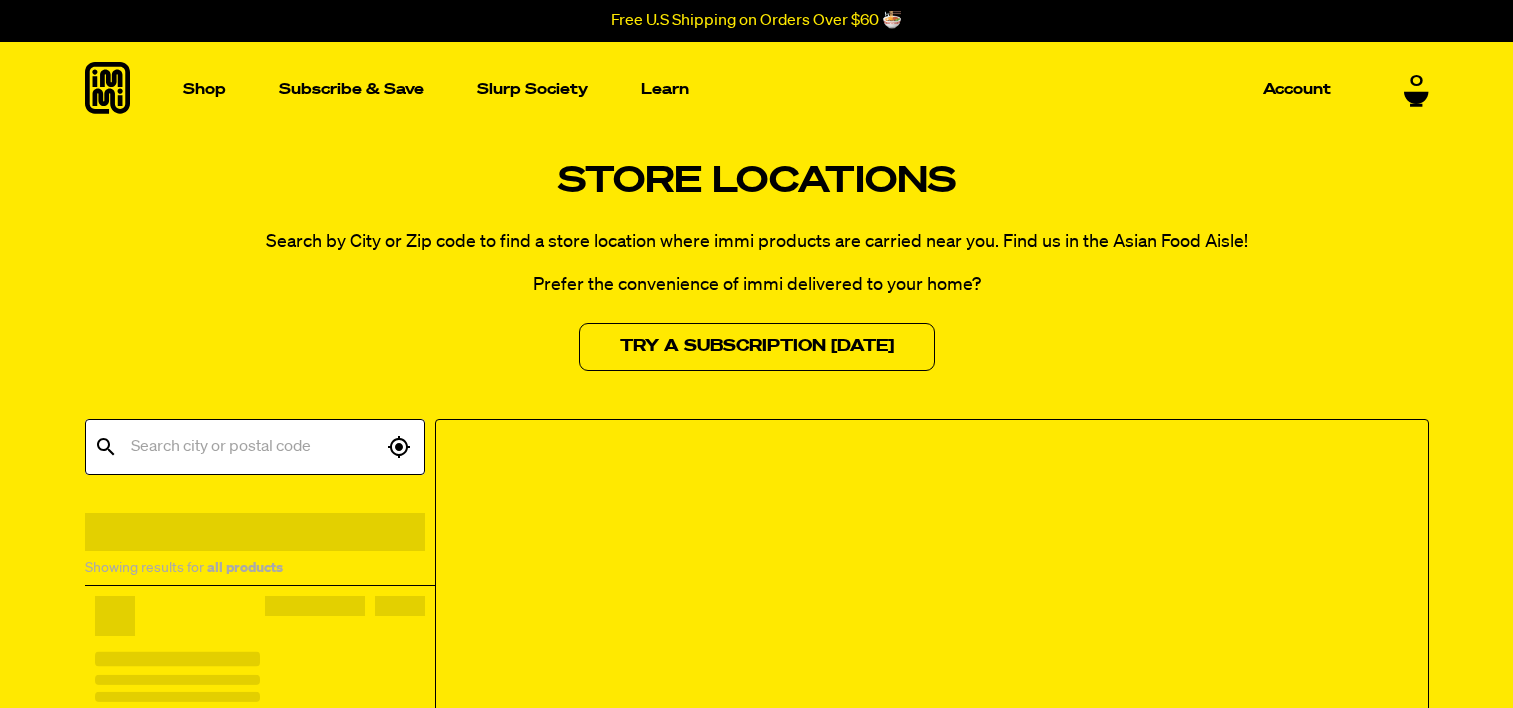 scroll, scrollTop: 0, scrollLeft: 0, axis: both 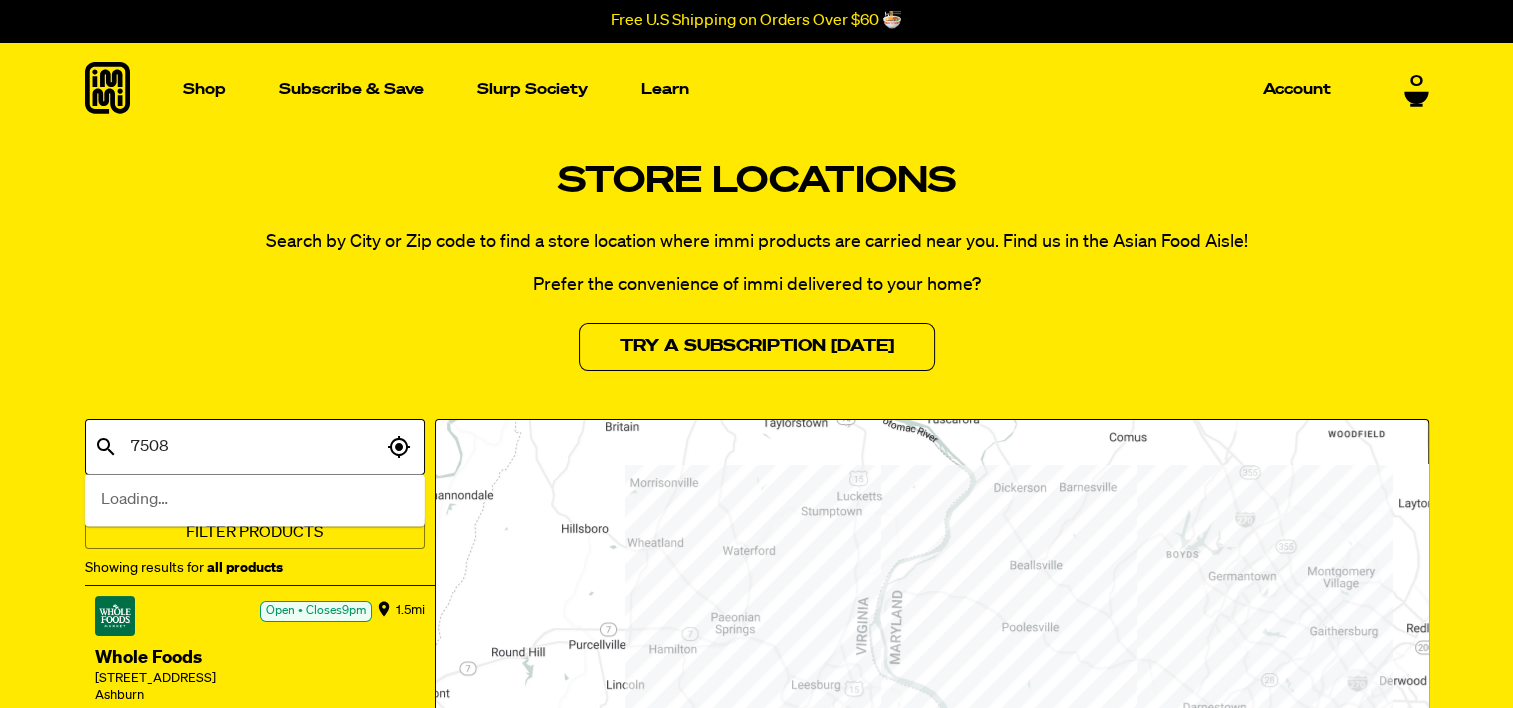 type on "75080" 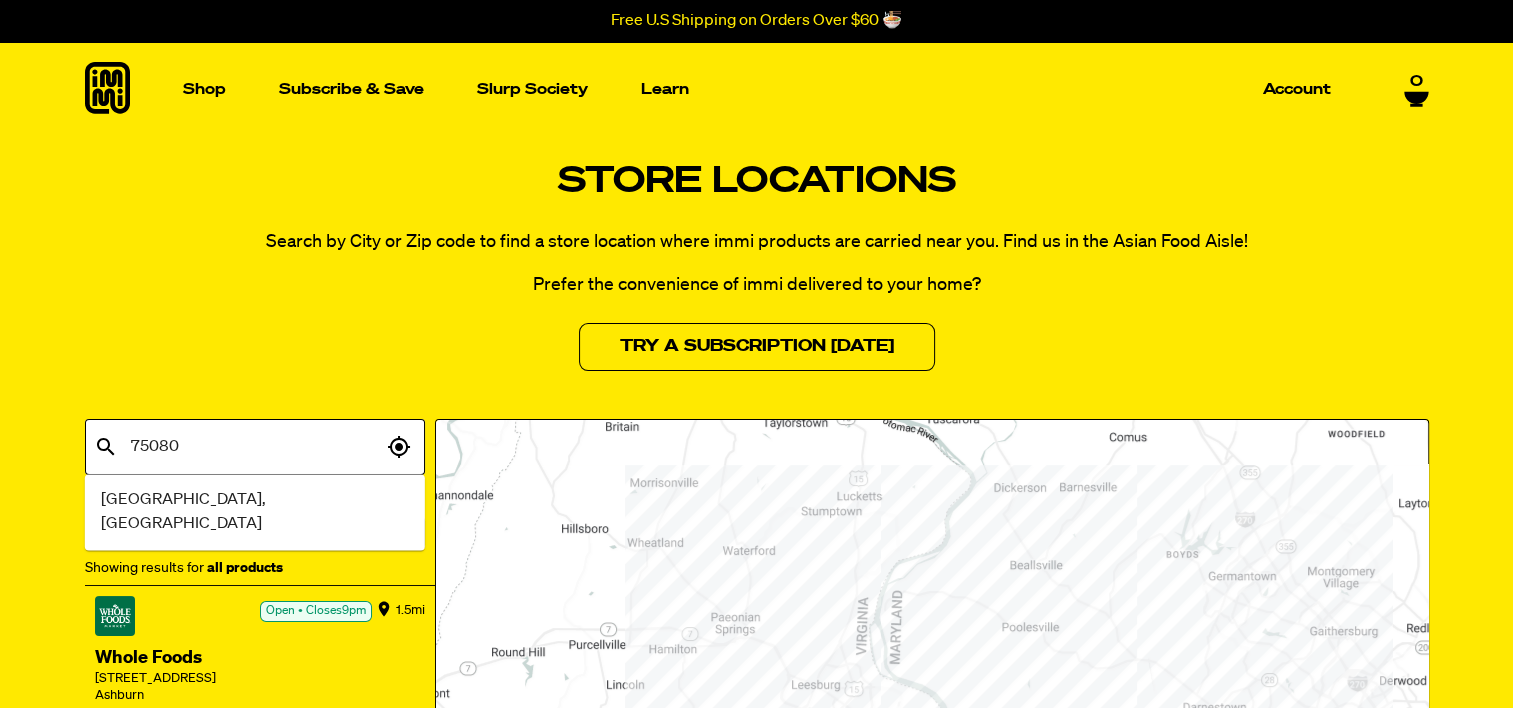 click on "Richardson, TX" at bounding box center [255, 512] 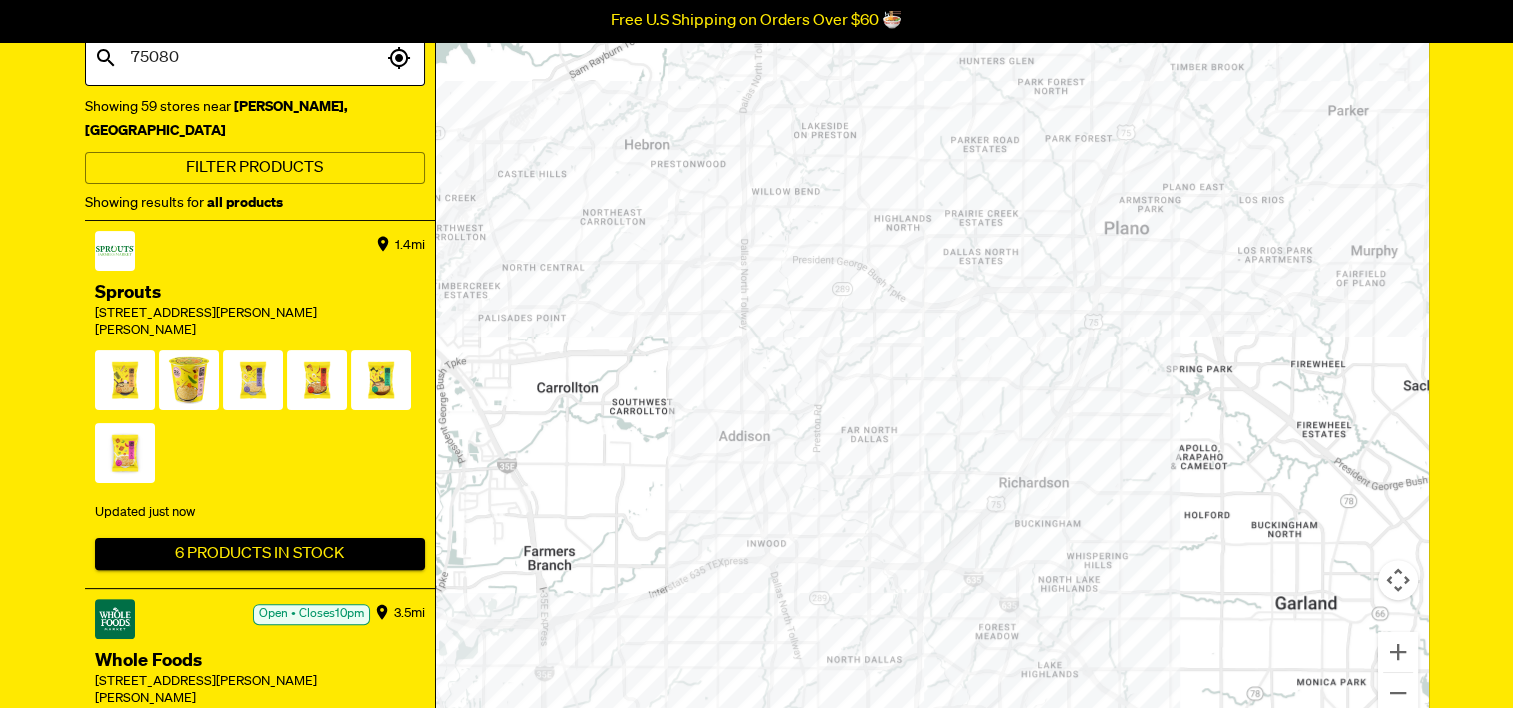 scroll, scrollTop: 400, scrollLeft: 0, axis: vertical 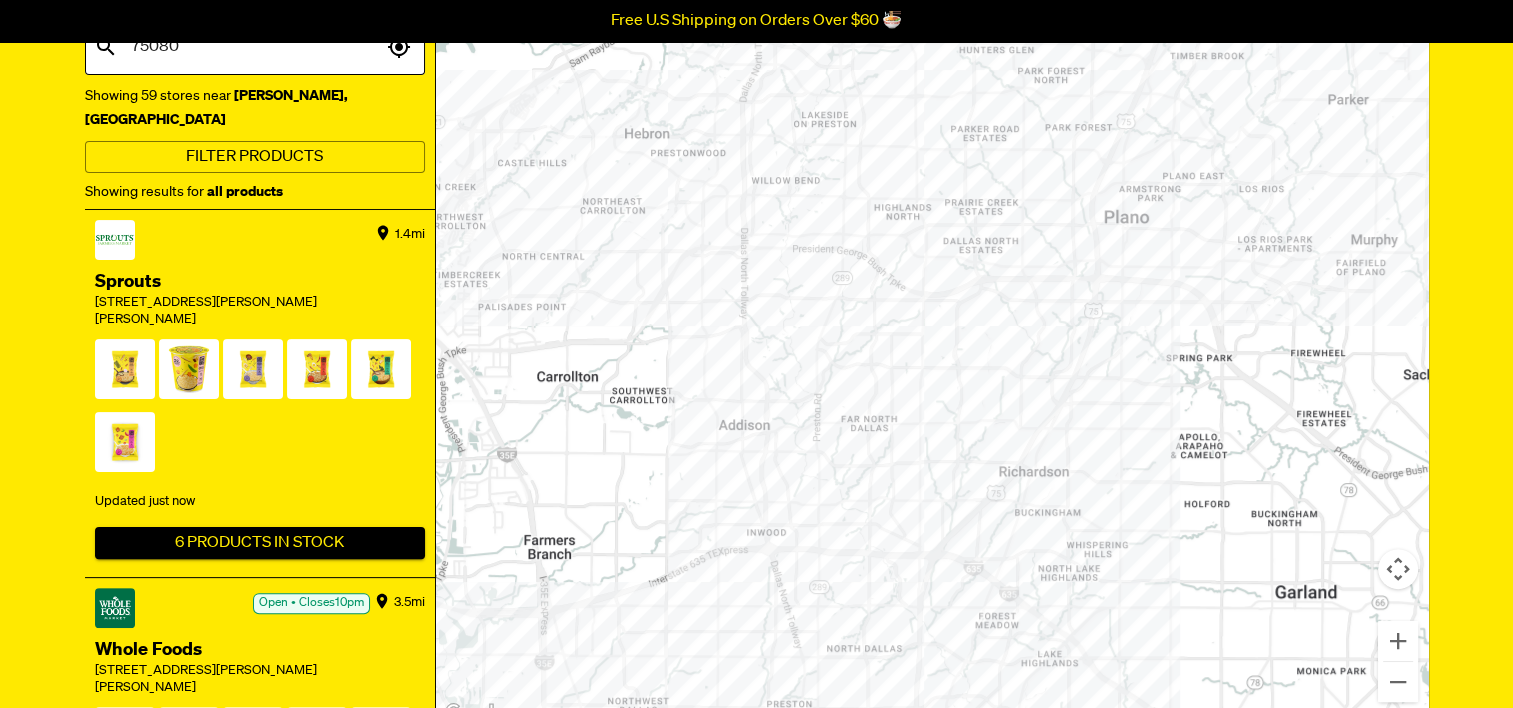 click on "To navigate, press the arrow keys." at bounding box center (932, 373) 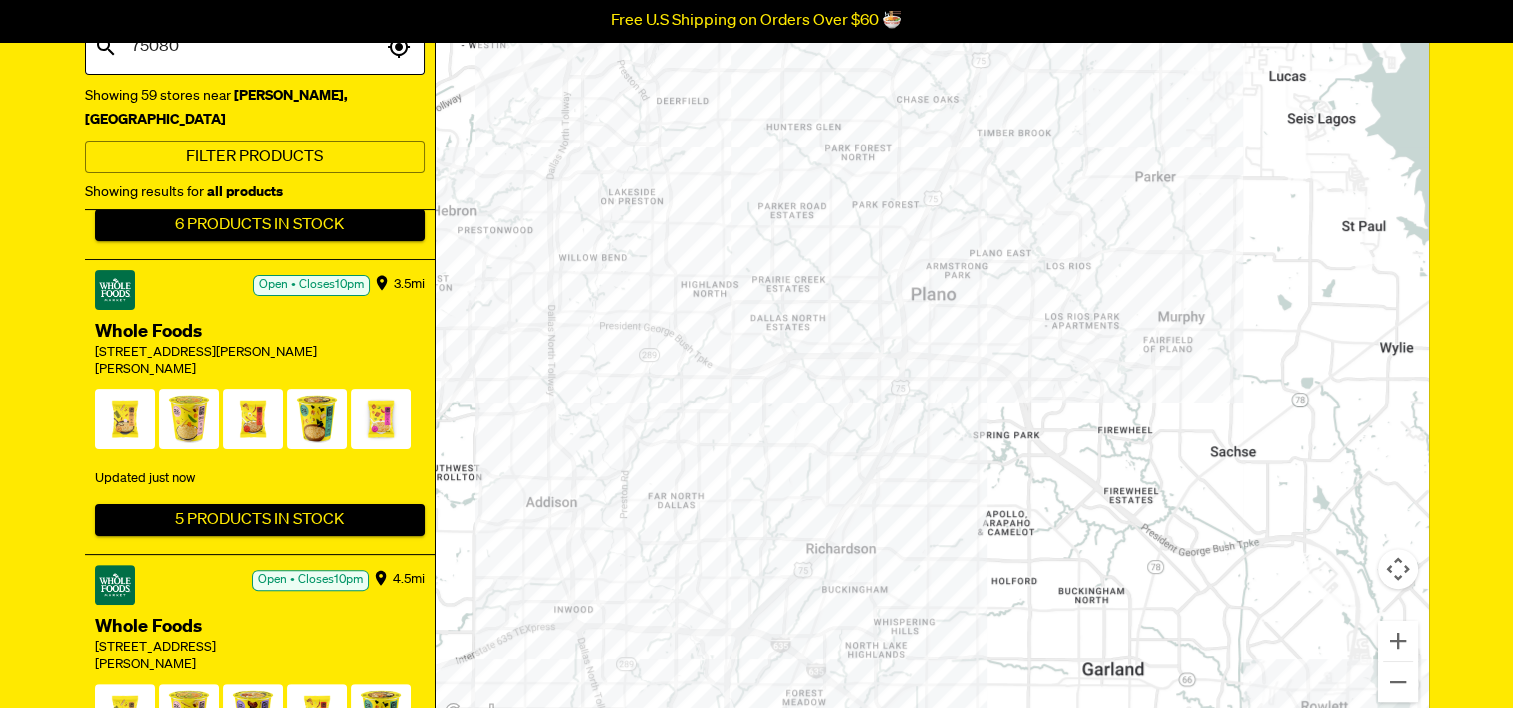 scroll, scrollTop: 367, scrollLeft: 0, axis: vertical 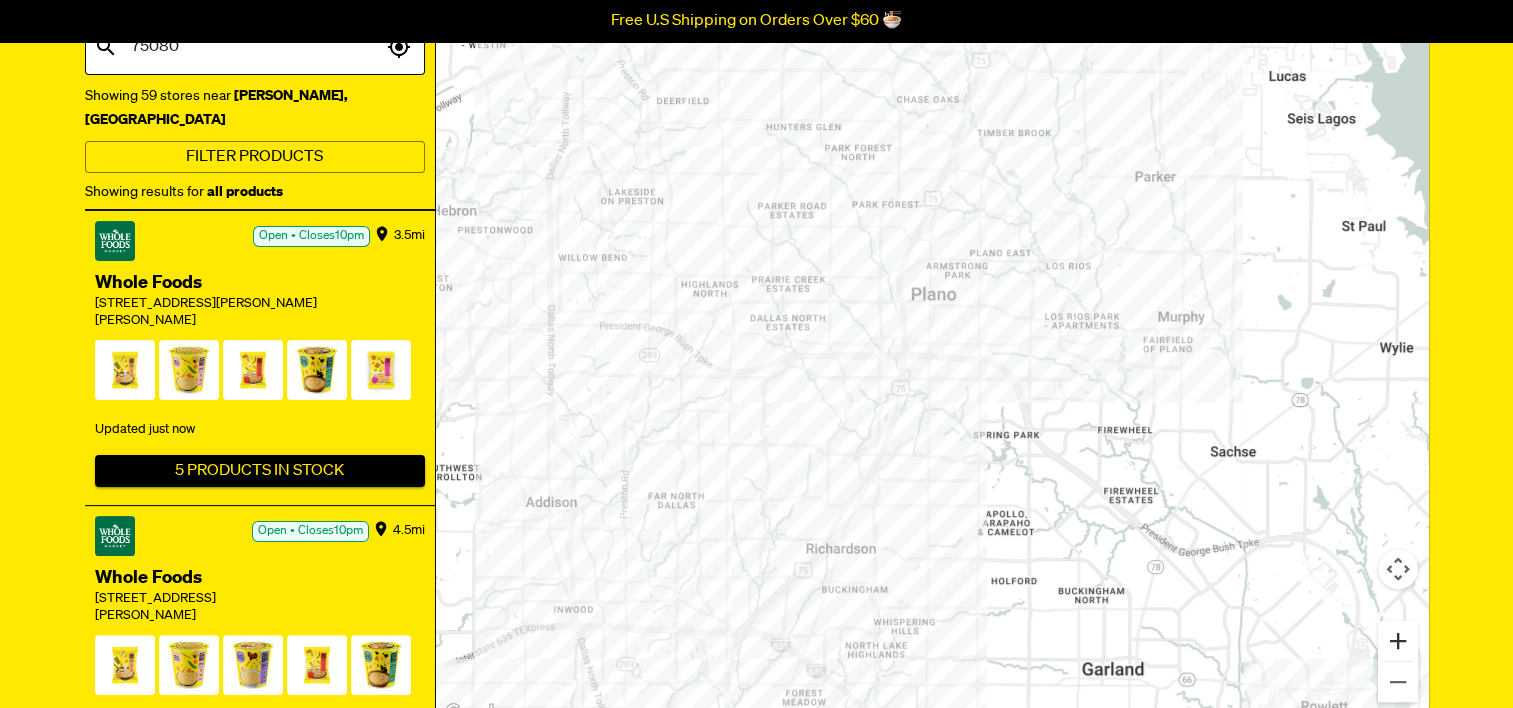 click at bounding box center [1398, 641] 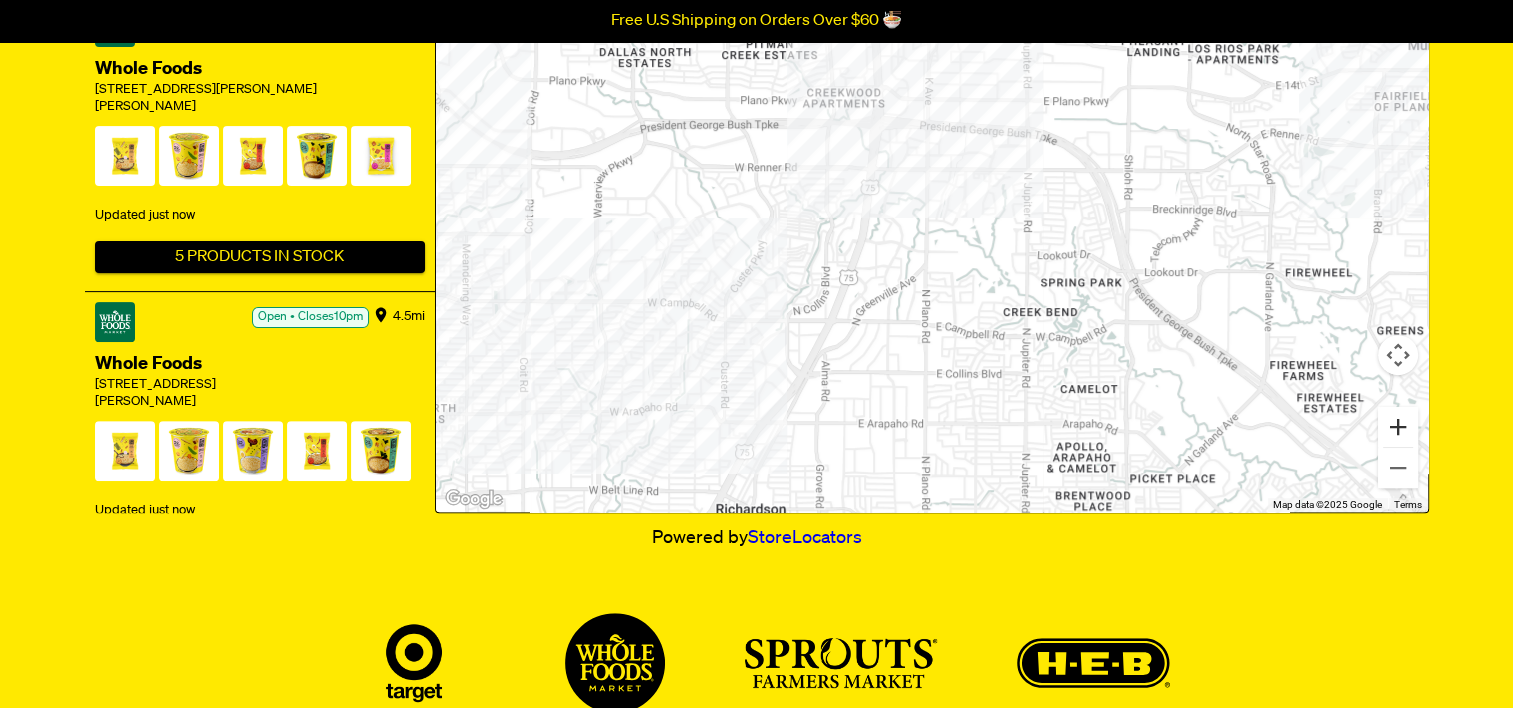 scroll, scrollTop: 500, scrollLeft: 0, axis: vertical 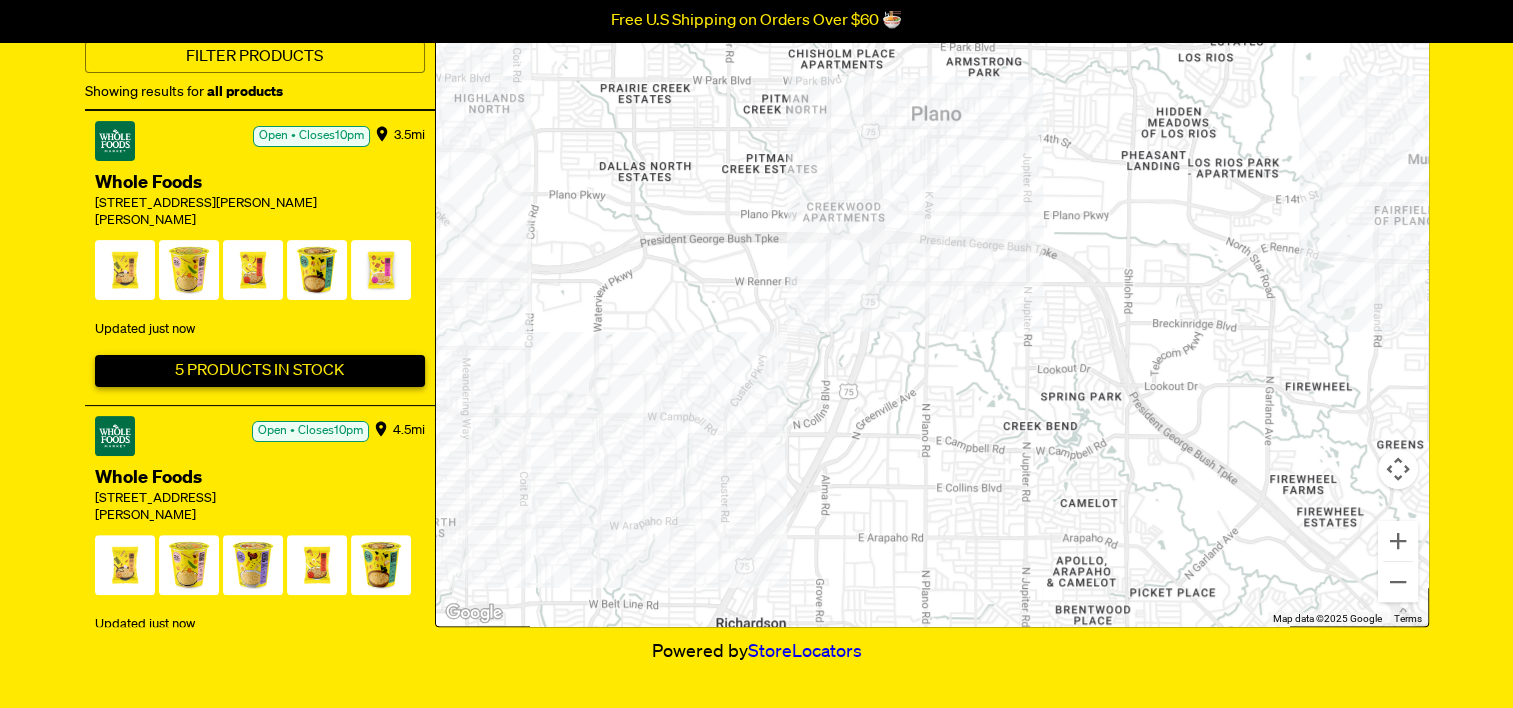 click on "5 Products In Stock" at bounding box center [260, 371] 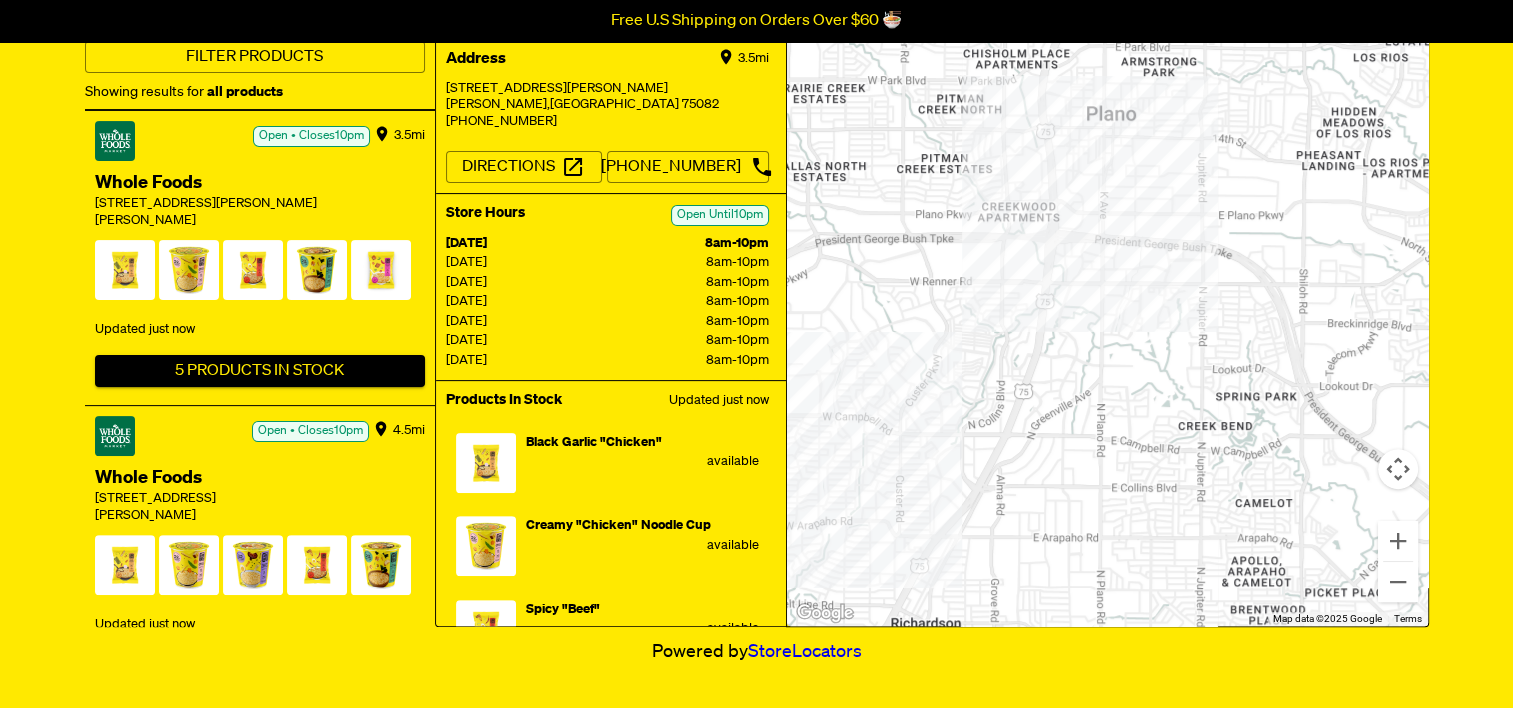 scroll, scrollTop: 0, scrollLeft: 0, axis: both 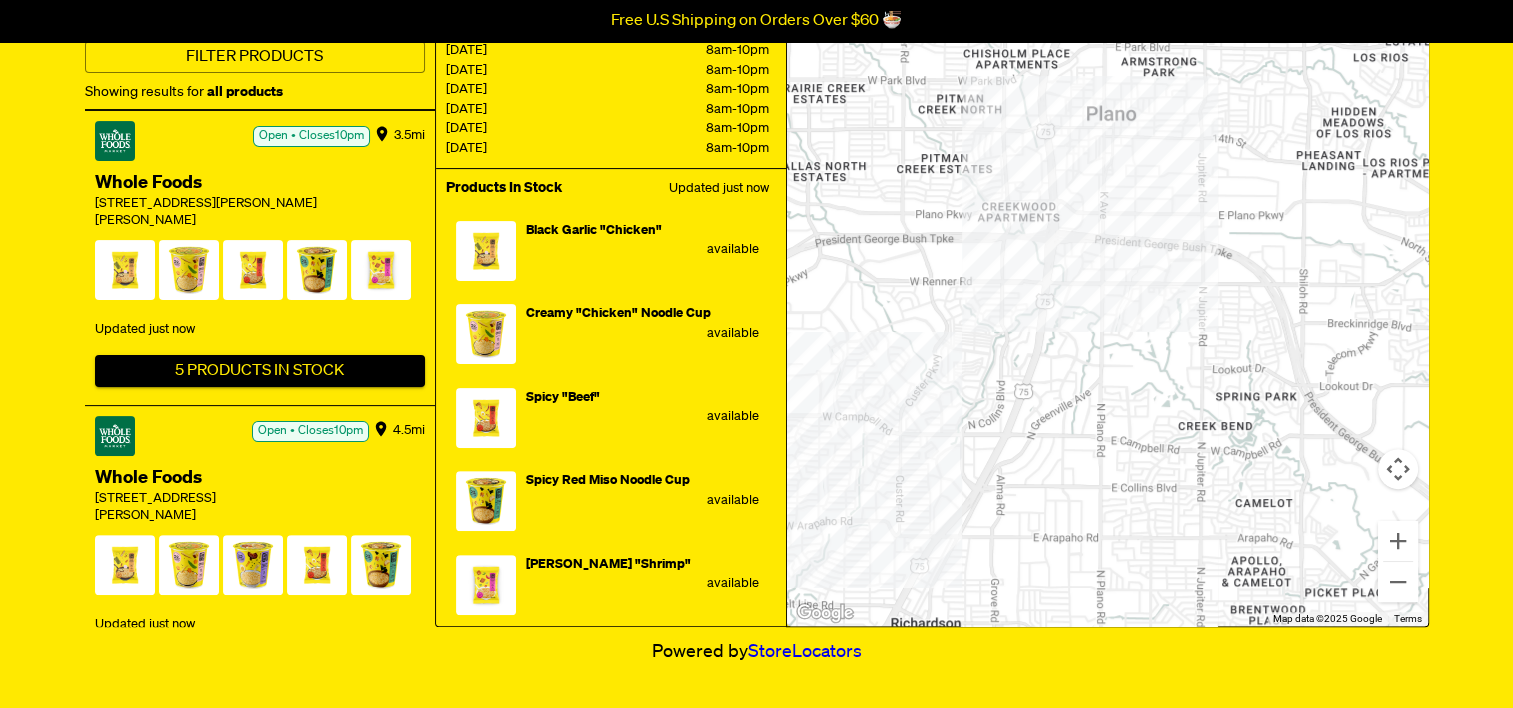 click on "1411 E Renner Rd" at bounding box center [260, 204] 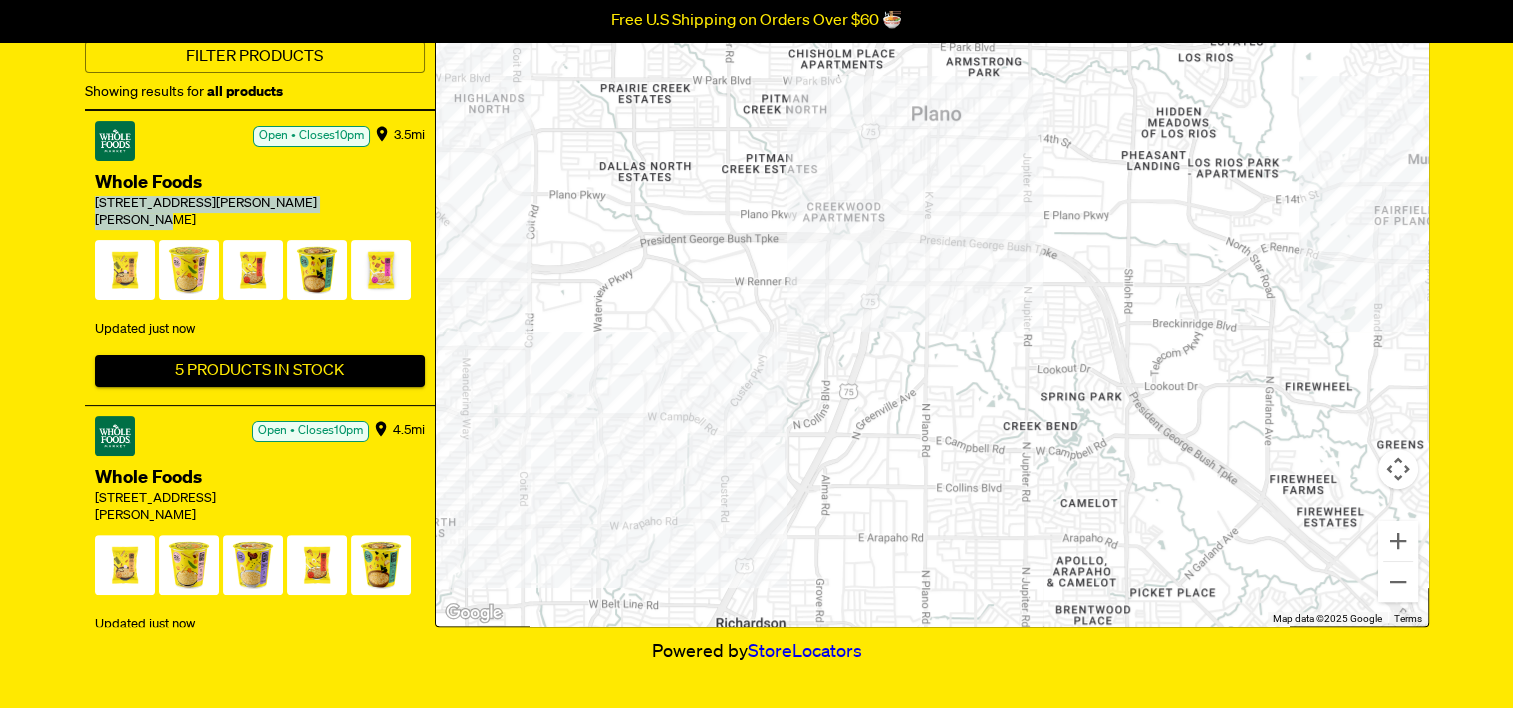 drag, startPoint x: 81, startPoint y: 179, endPoint x: 165, endPoint y: 200, distance: 86.58522 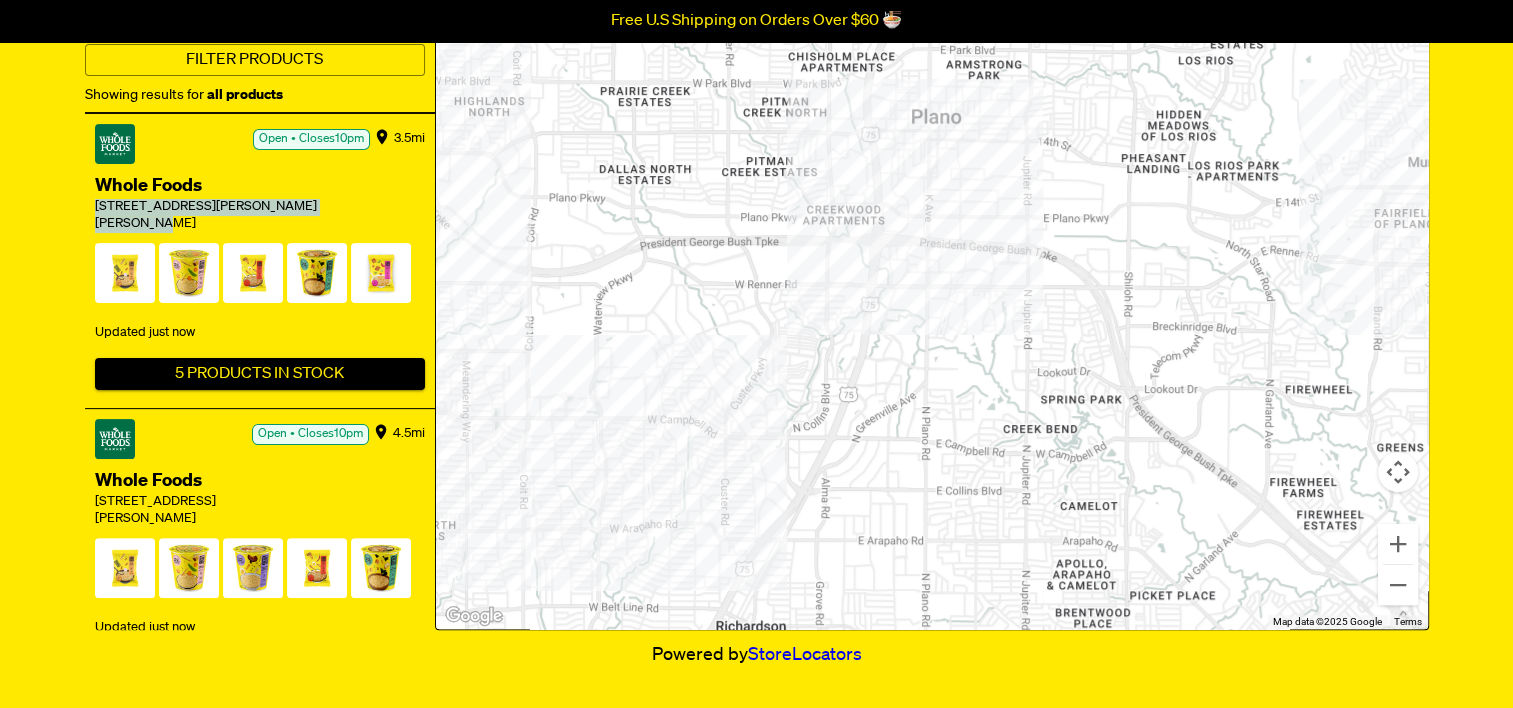 scroll, scrollTop: 500, scrollLeft: 0, axis: vertical 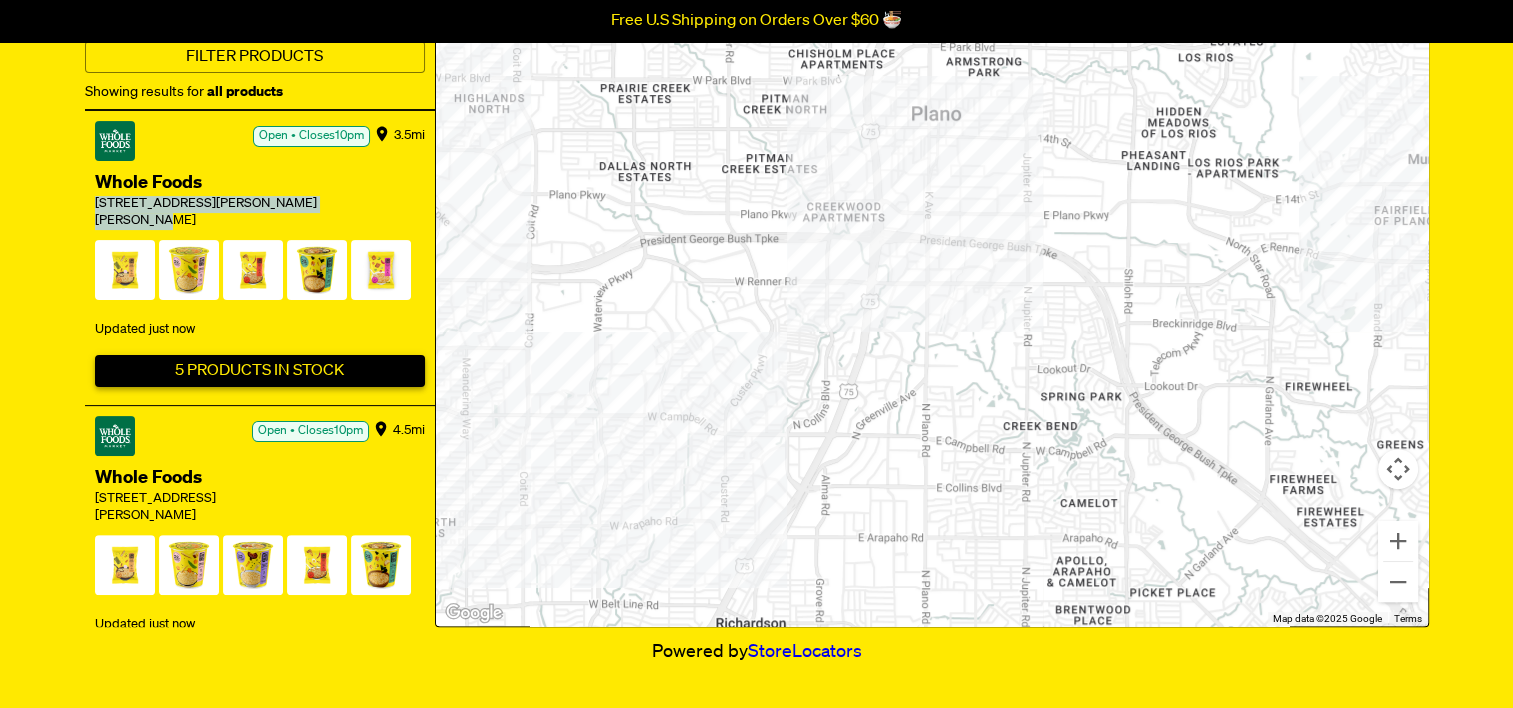 click on "5 Products In Stock" at bounding box center [260, 371] 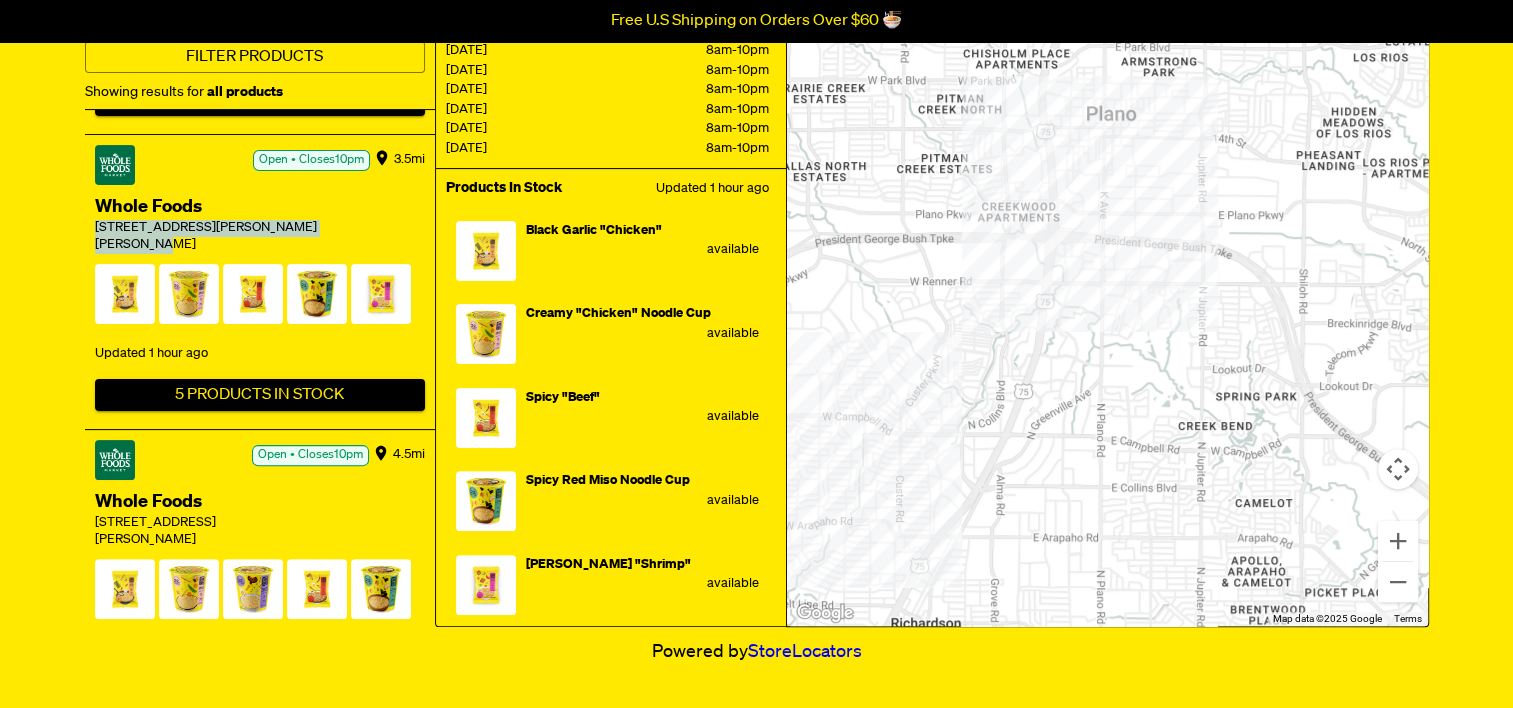 scroll, scrollTop: 367, scrollLeft: 0, axis: vertical 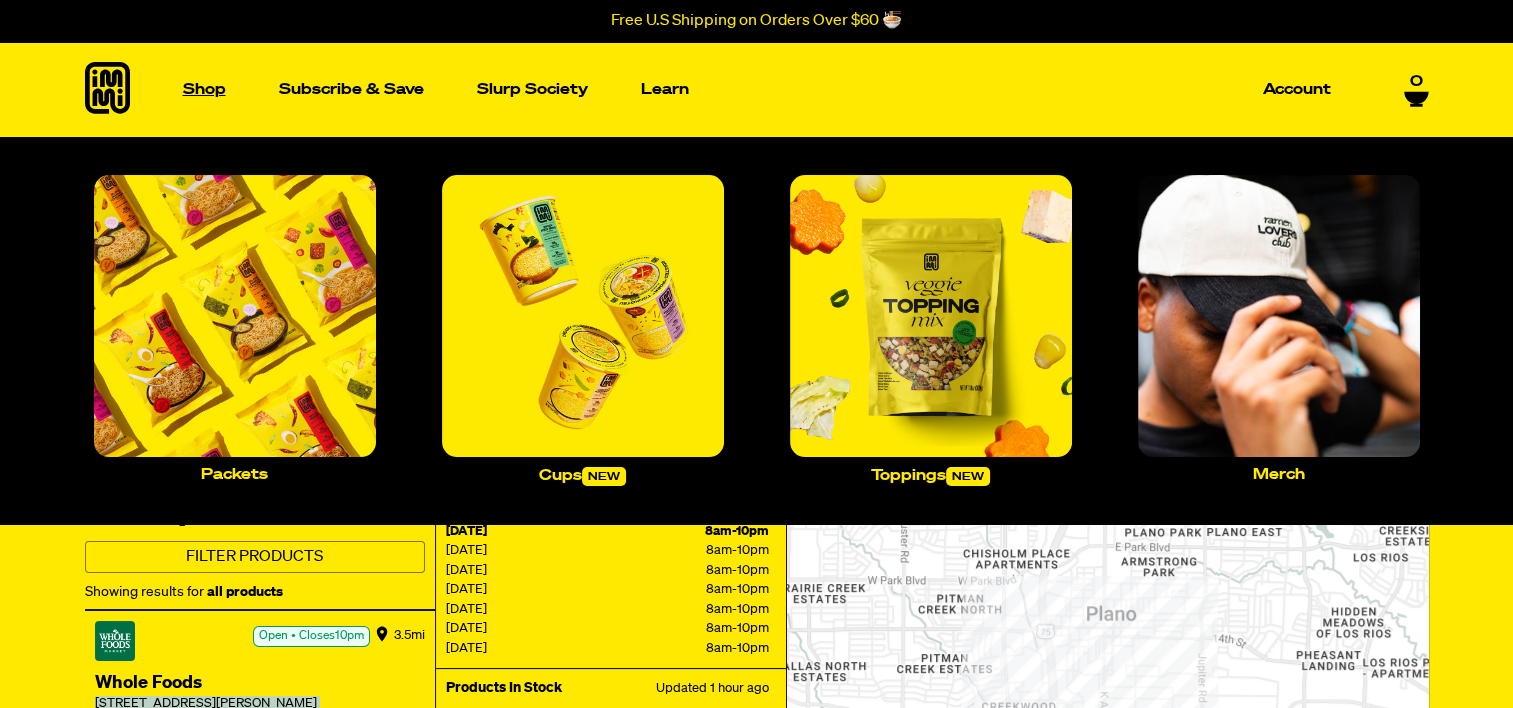 click on "Shop" at bounding box center (204, 89) 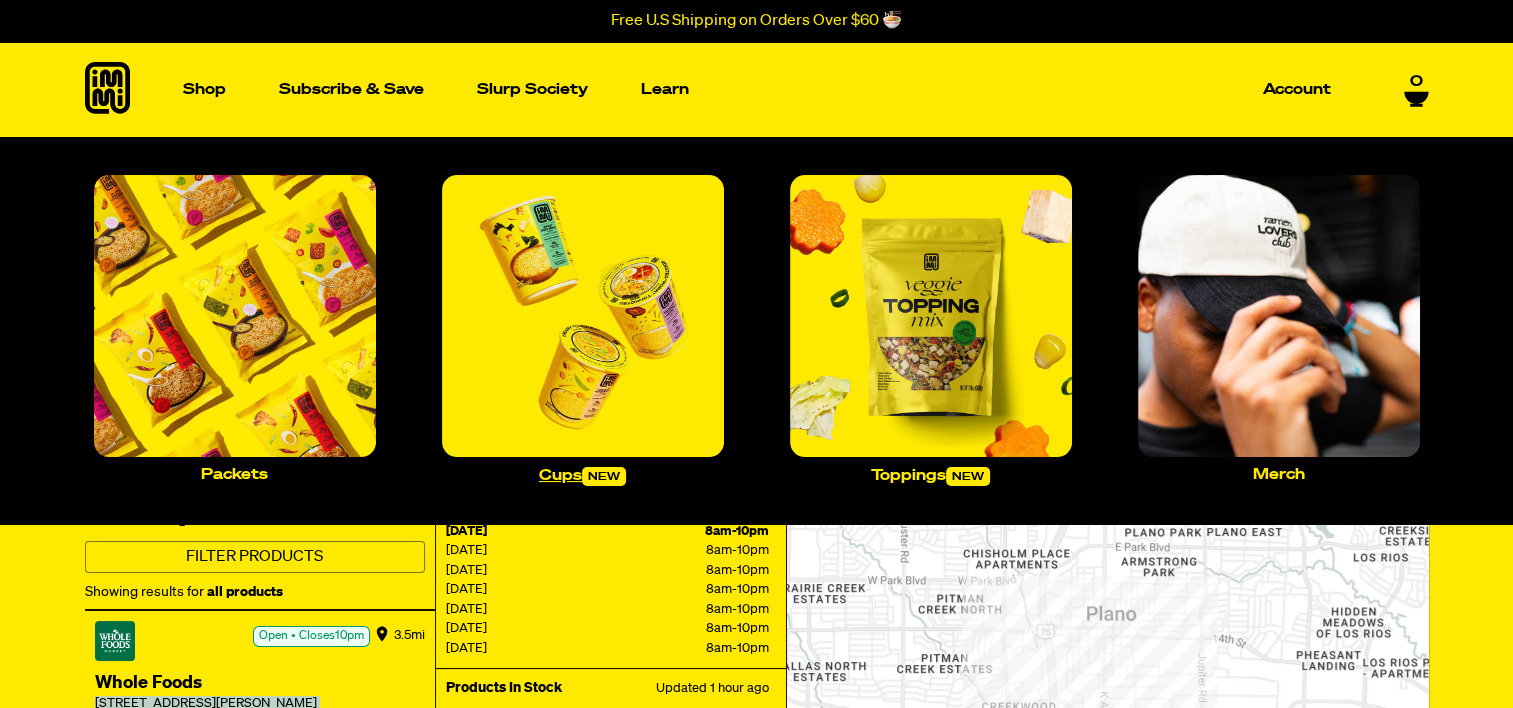click at bounding box center [583, 316] 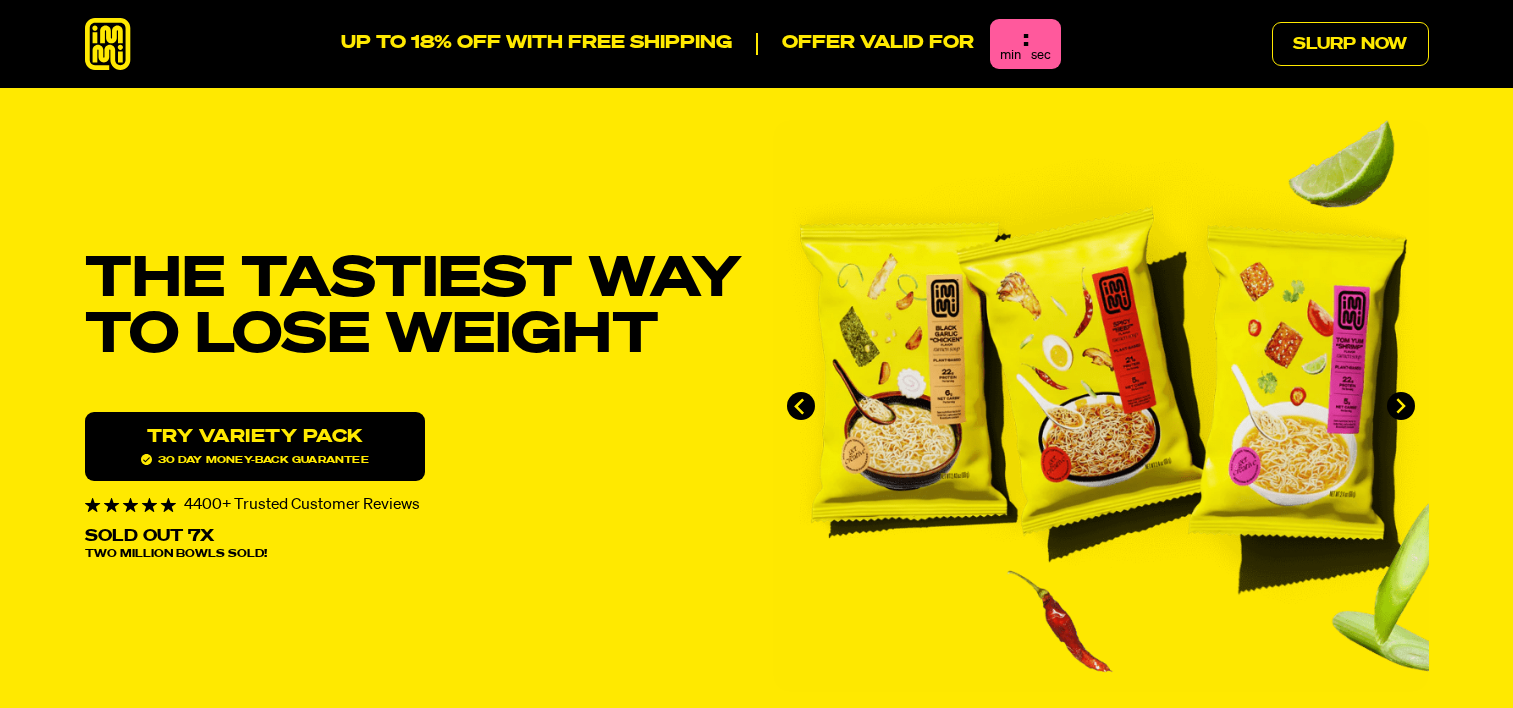 scroll, scrollTop: 0, scrollLeft: 0, axis: both 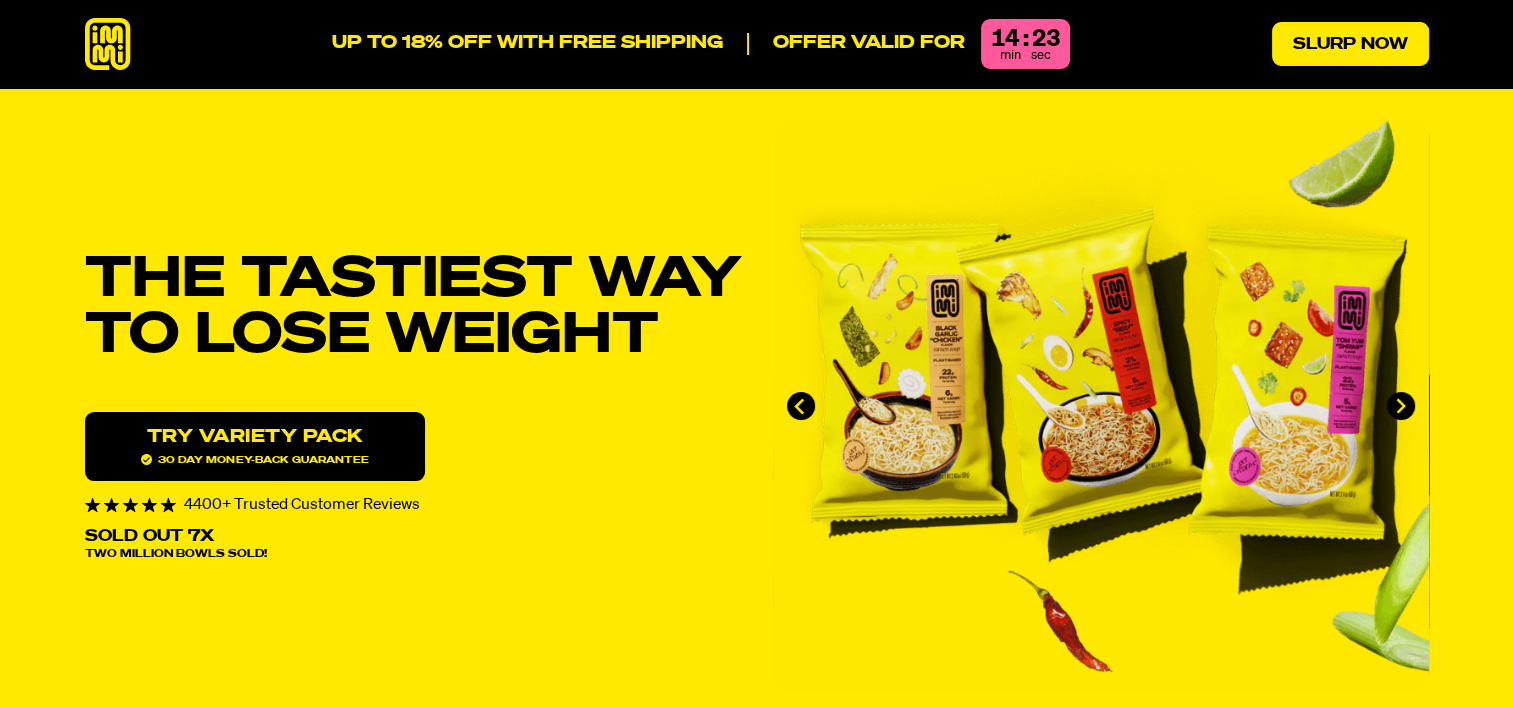 click on "Slurp Now" at bounding box center (1350, 44) 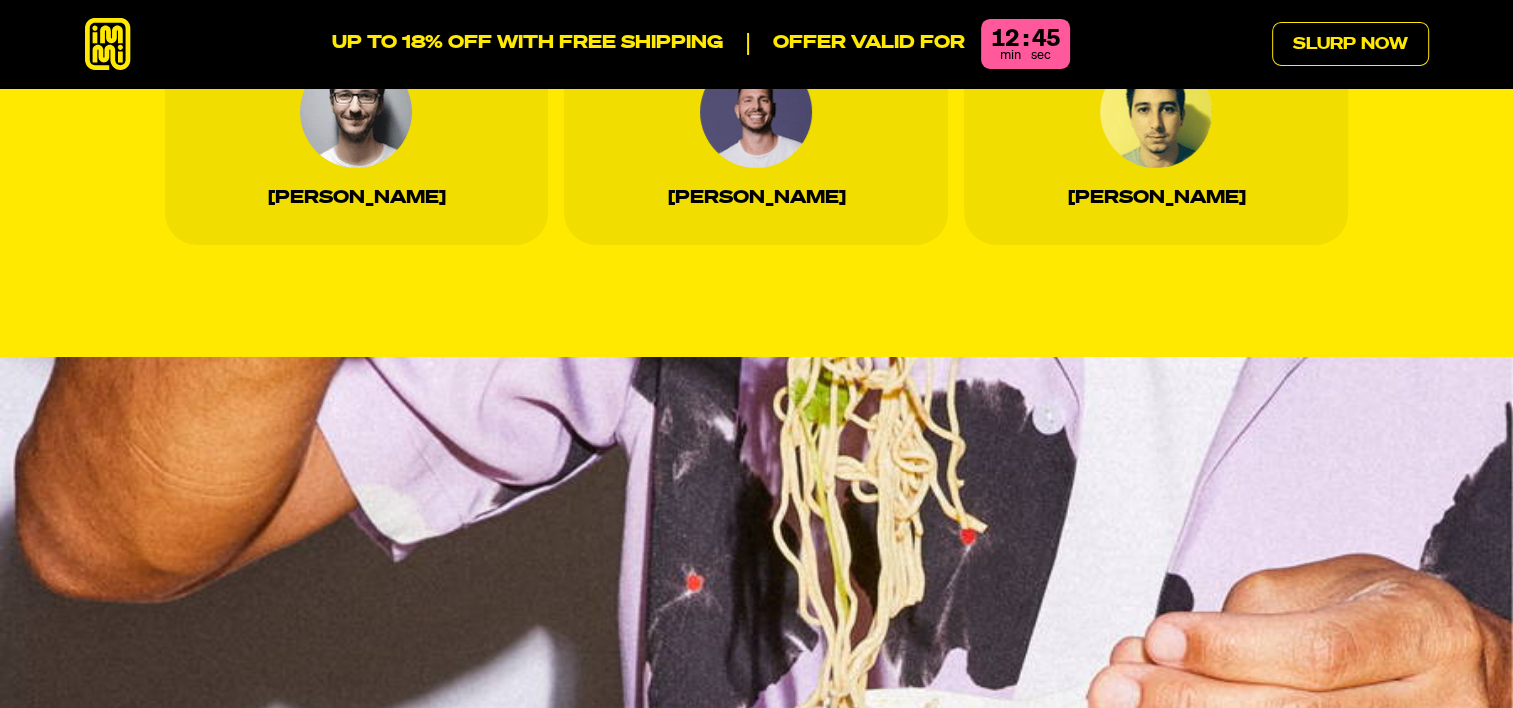 scroll, scrollTop: 7553, scrollLeft: 0, axis: vertical 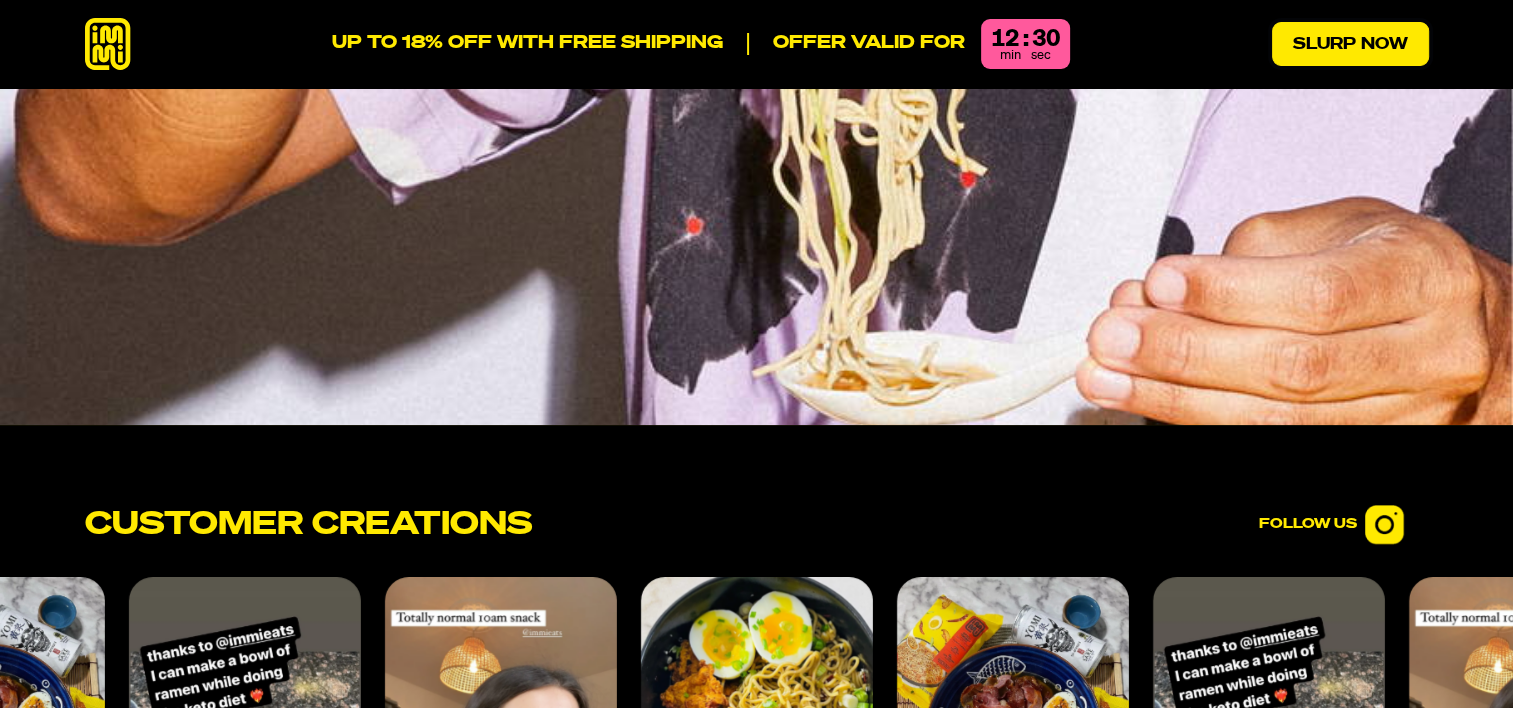 click on "Slurp Now" at bounding box center [1350, 44] 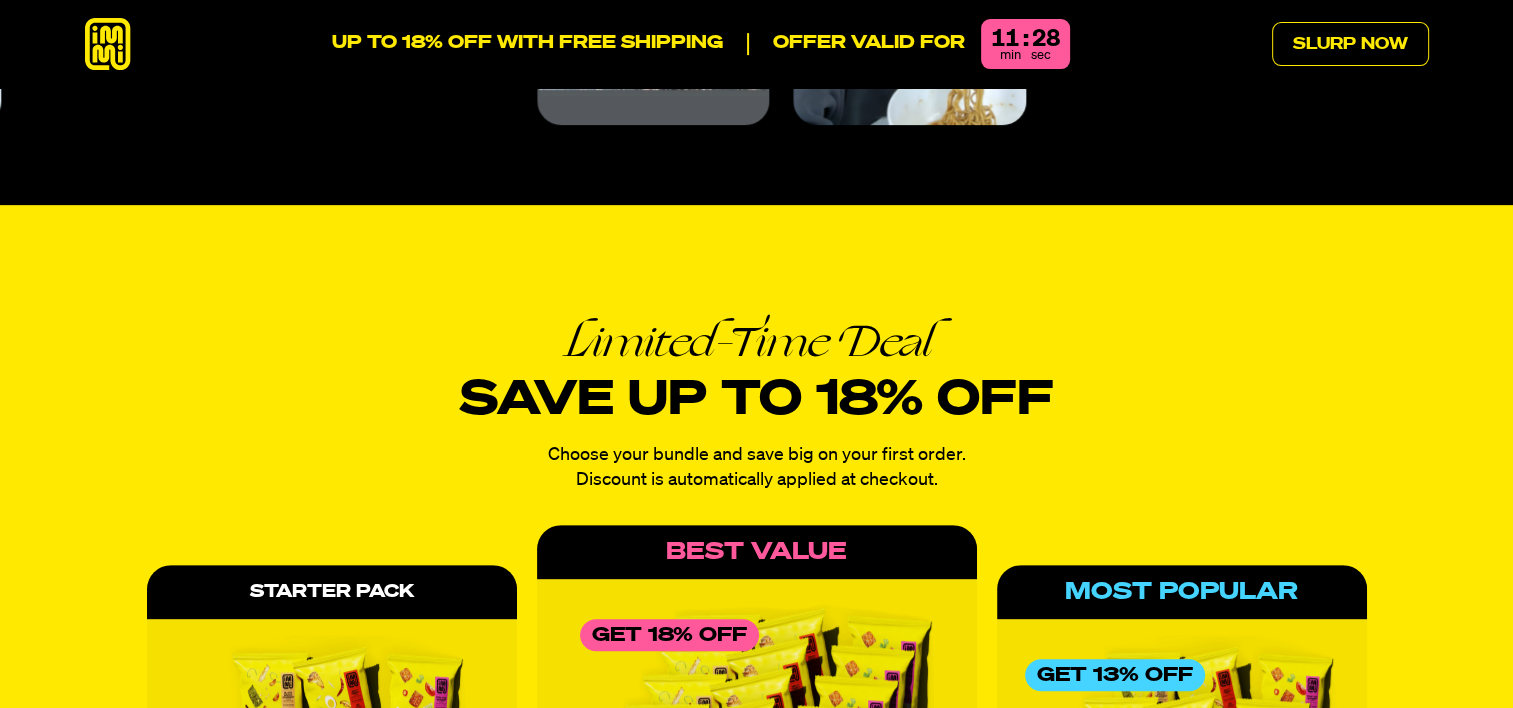 scroll, scrollTop: 8453, scrollLeft: 0, axis: vertical 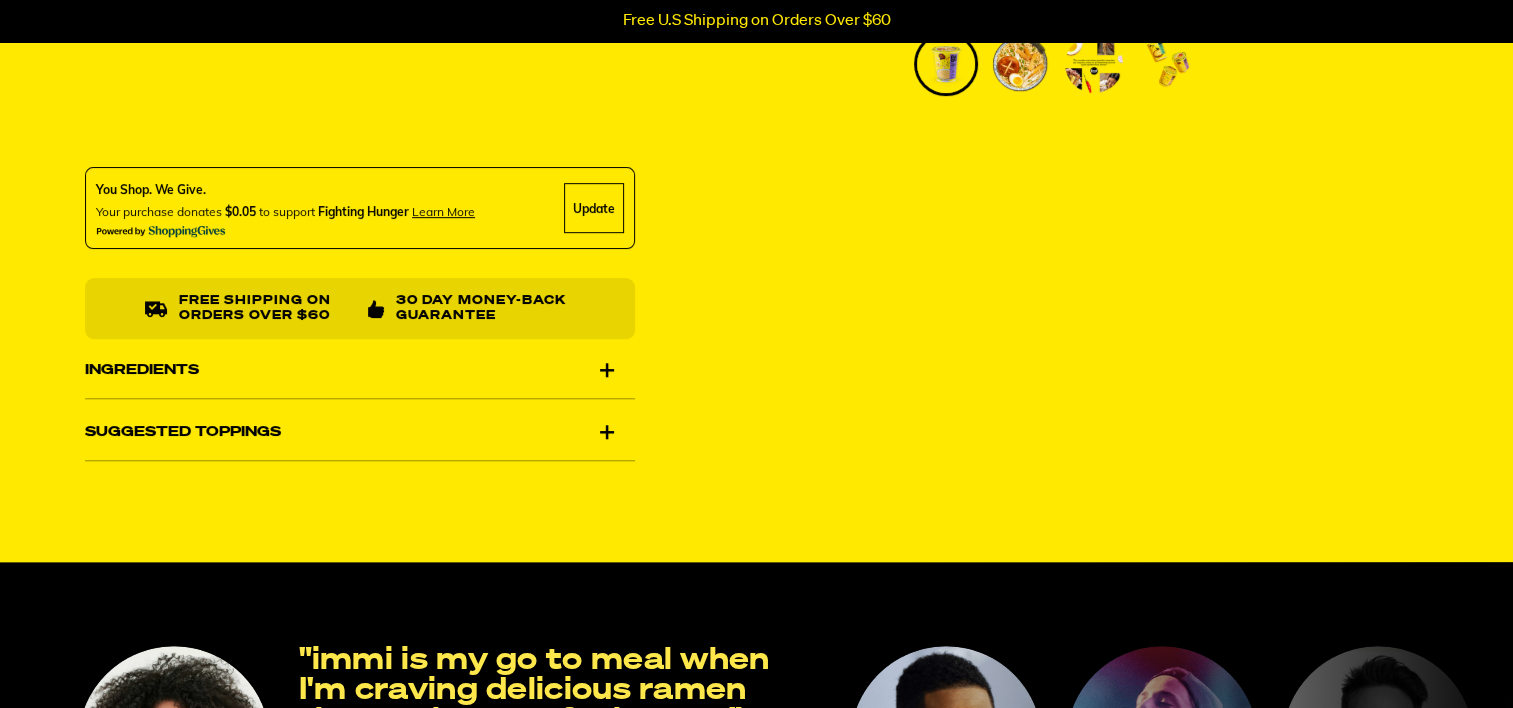 click on "Ingredients" at bounding box center [360, 371] 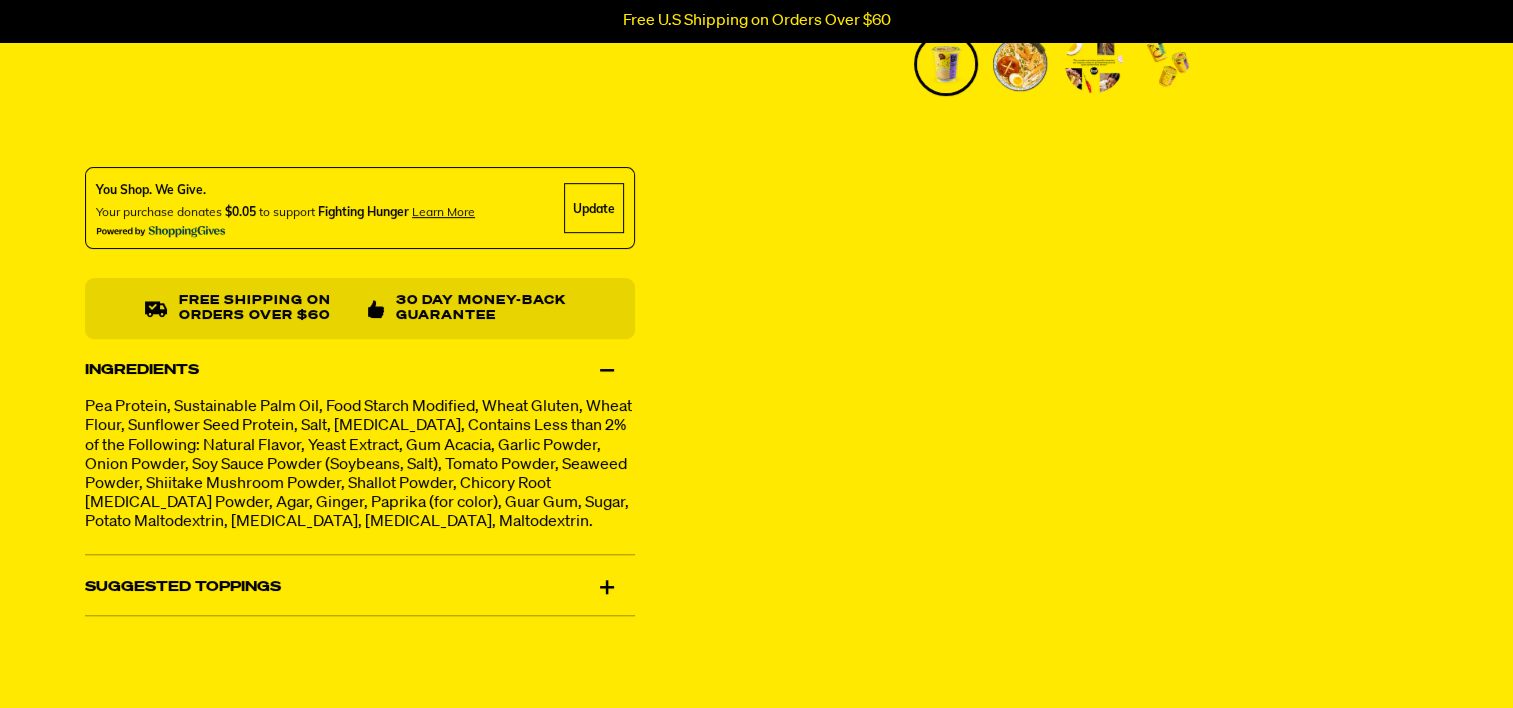 click on "Suggested Toppings" at bounding box center [360, 587] 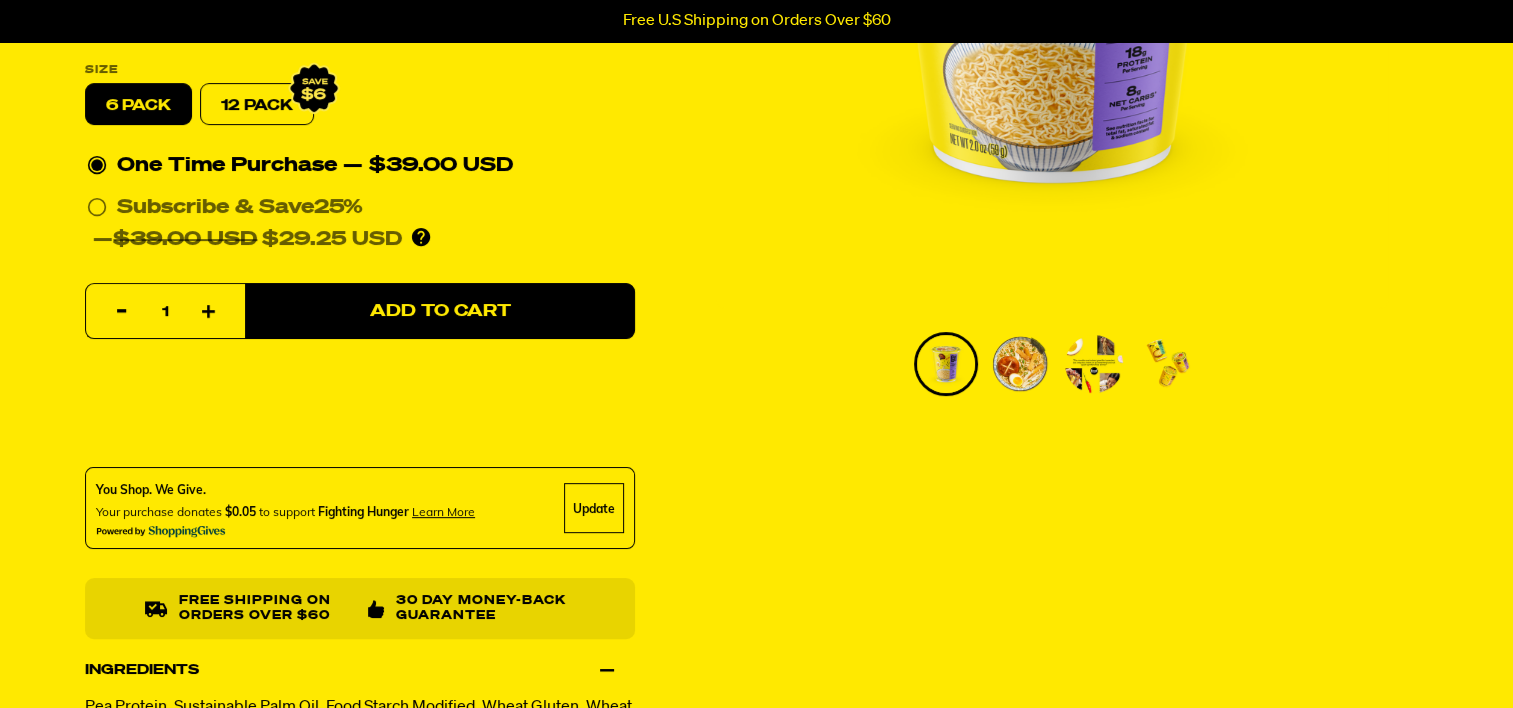 scroll, scrollTop: 300, scrollLeft: 0, axis: vertical 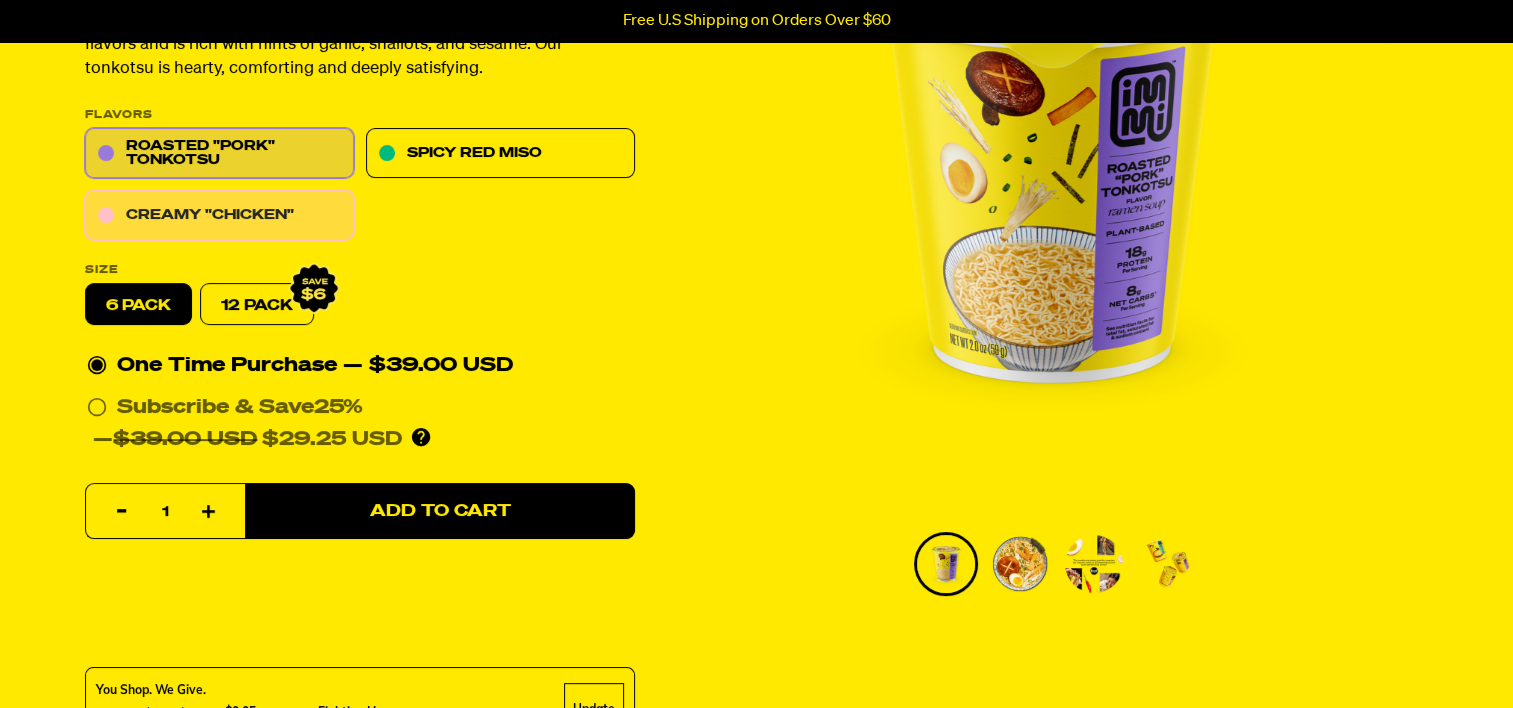 click on "Creamy "Chicken"" at bounding box center [219, 216] 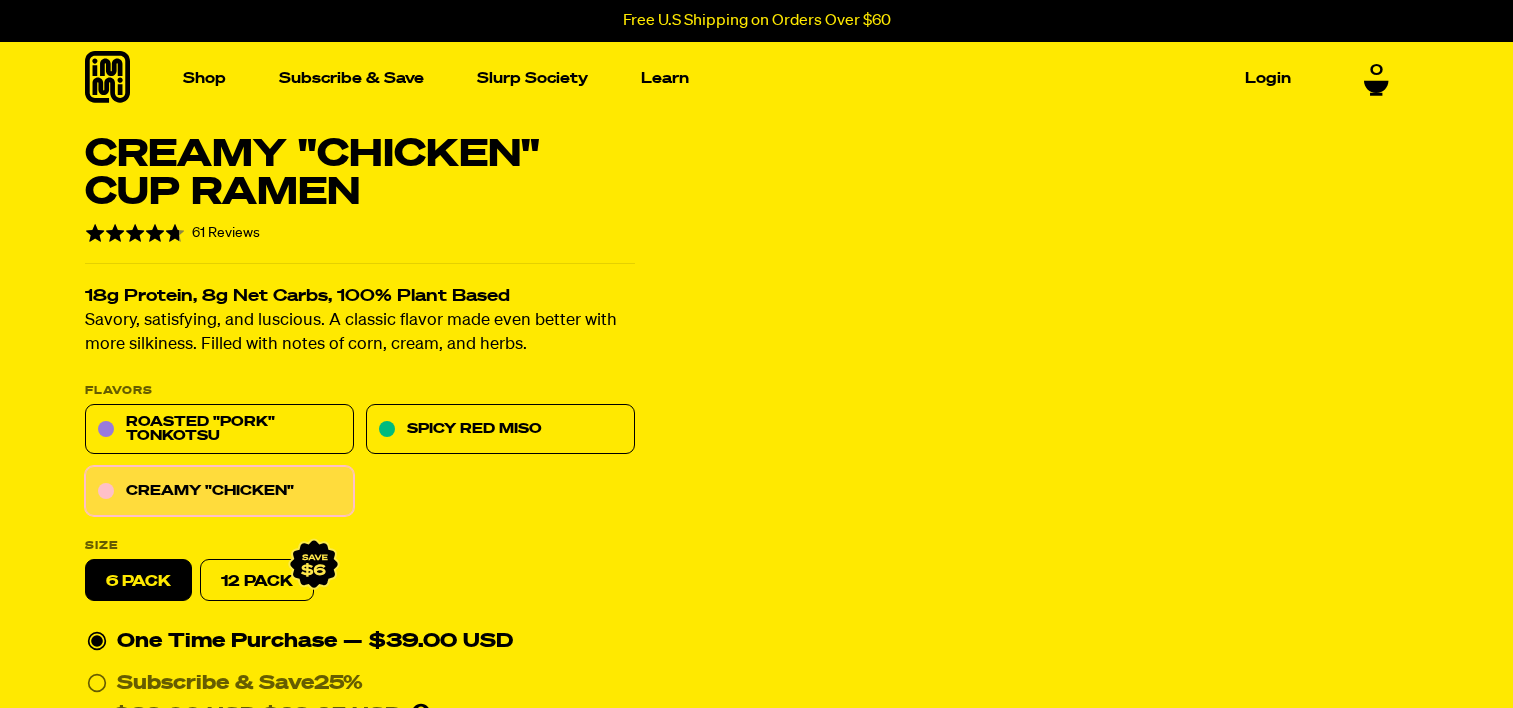 scroll, scrollTop: 0, scrollLeft: 0, axis: both 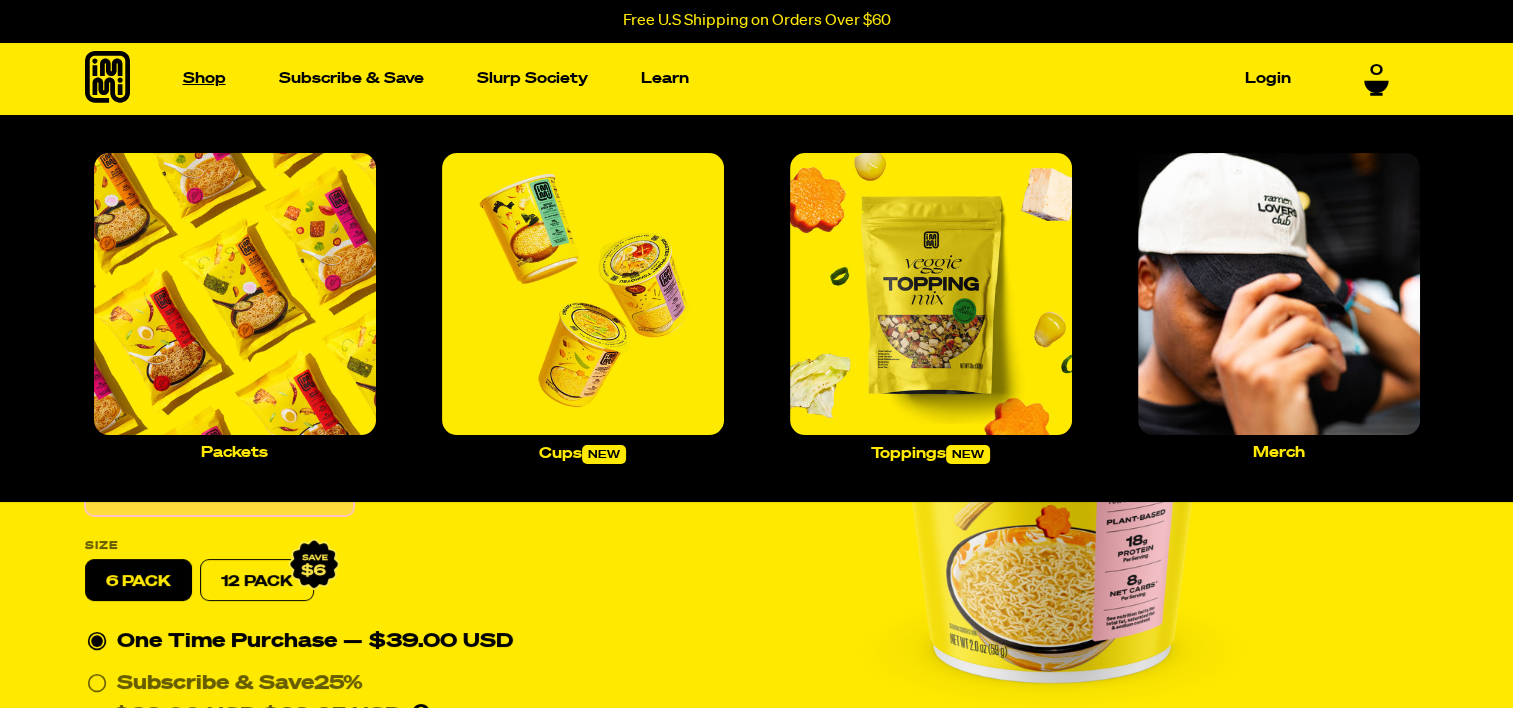 click on "Shop" at bounding box center [204, 78] 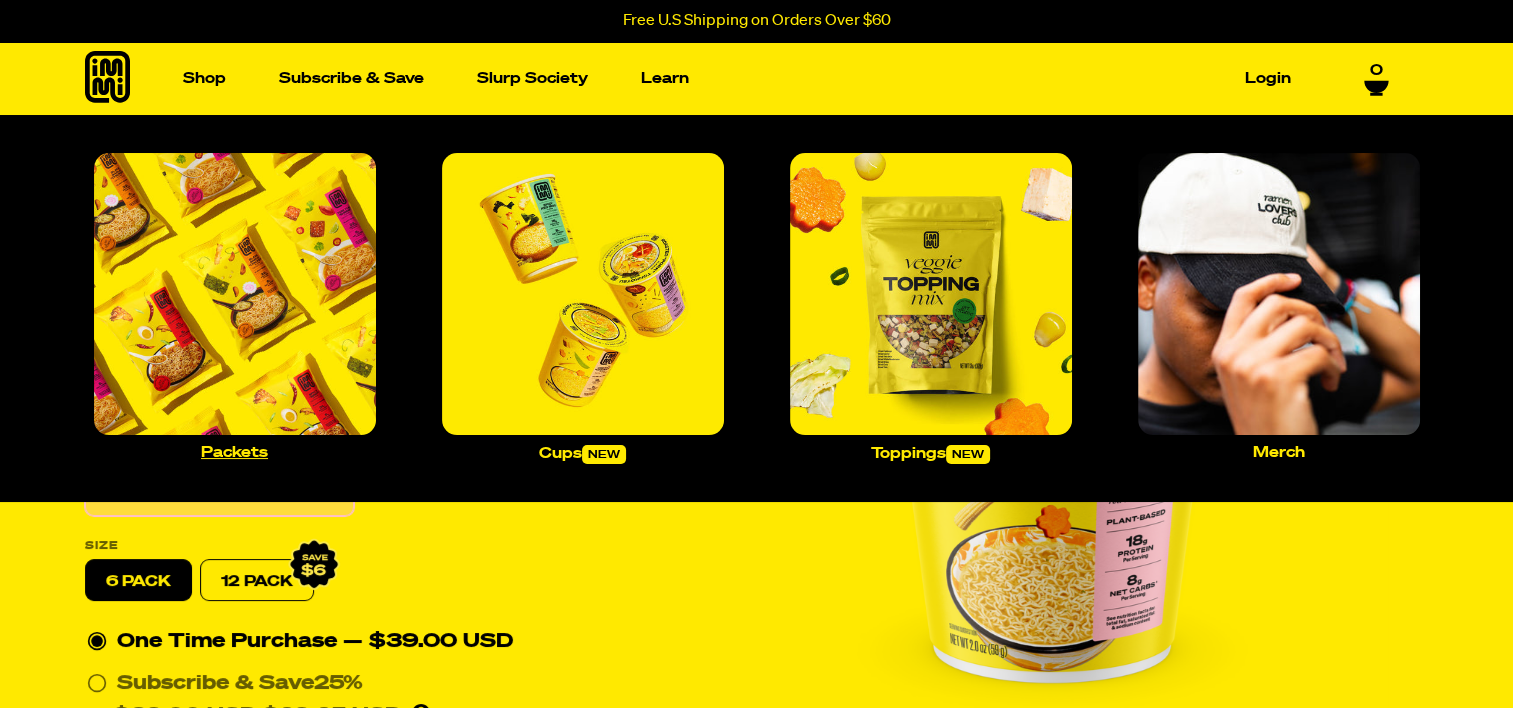 click at bounding box center [235, 294] 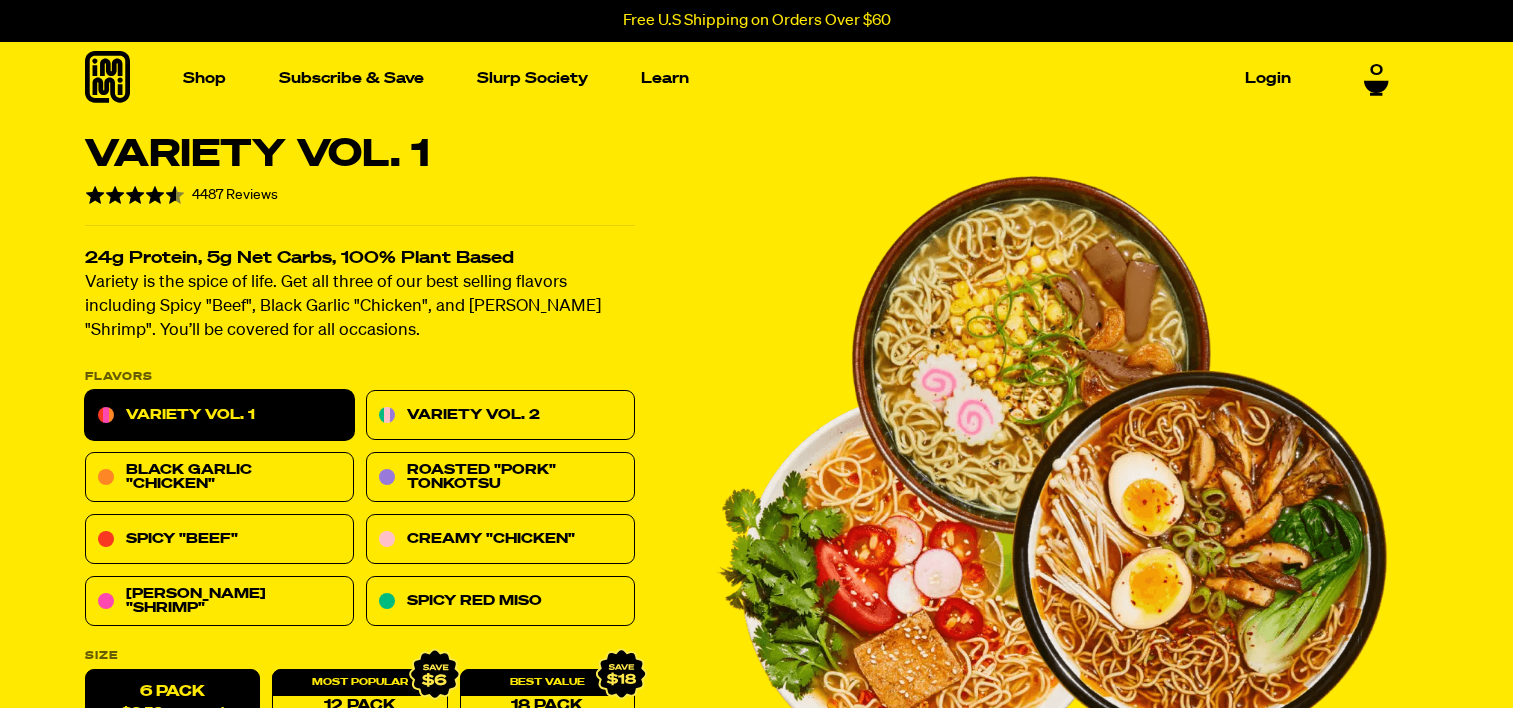 scroll, scrollTop: 0, scrollLeft: 0, axis: both 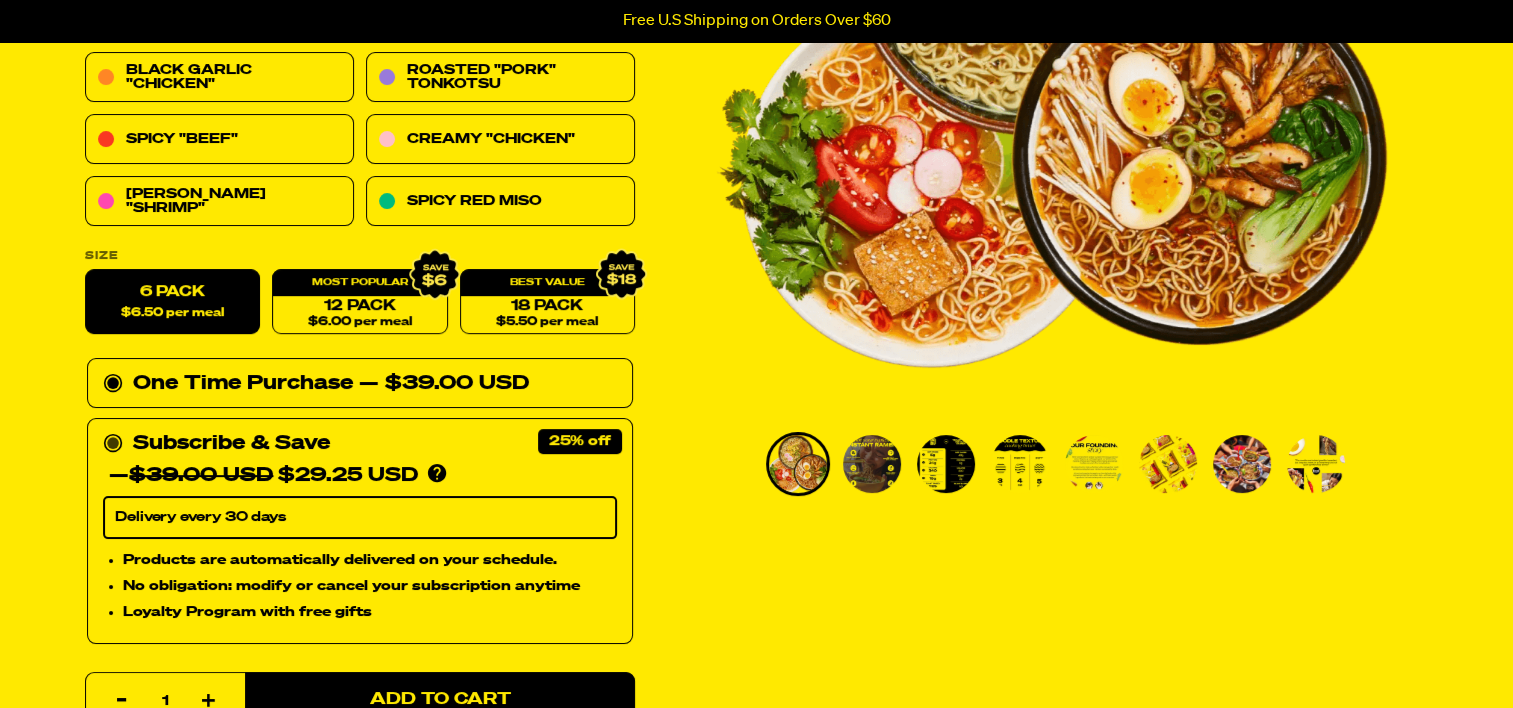 click 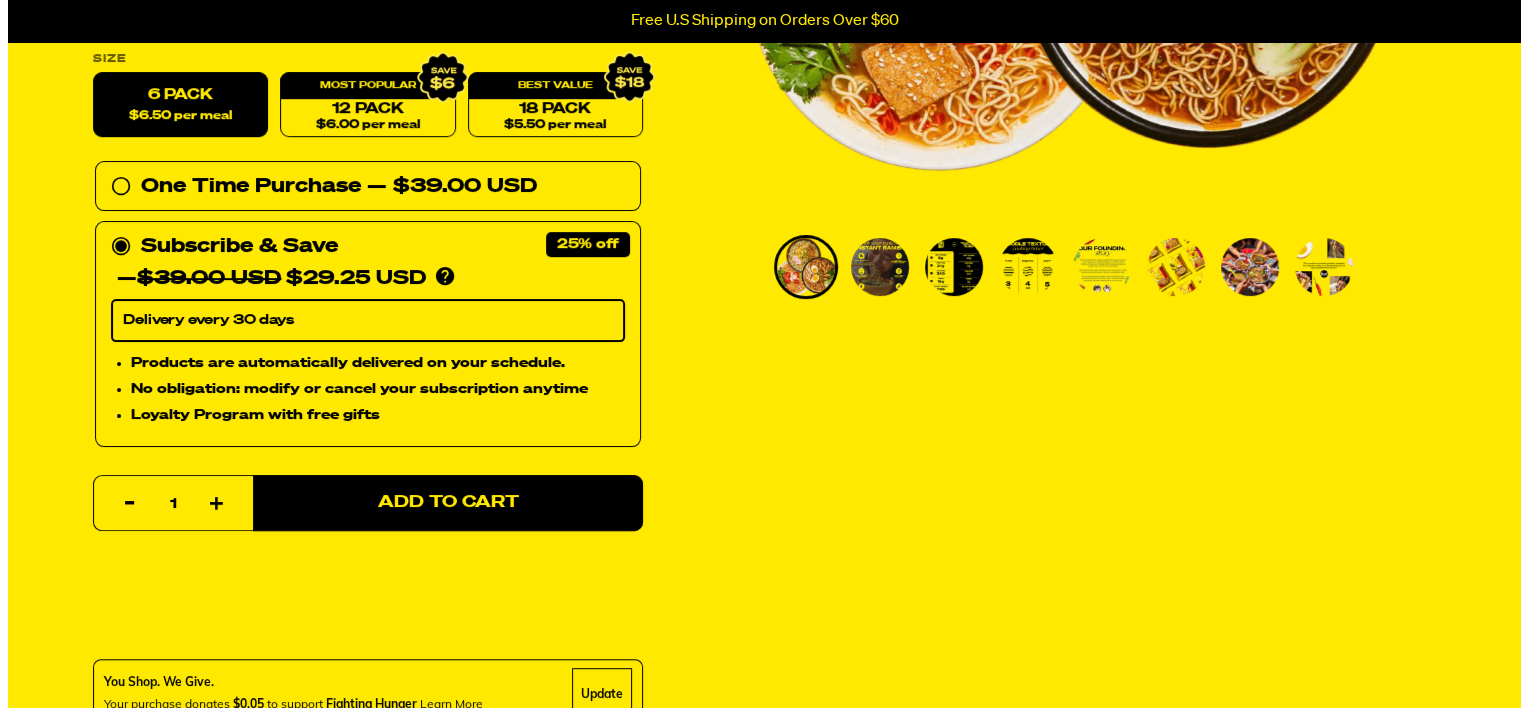 scroll, scrollTop: 600, scrollLeft: 0, axis: vertical 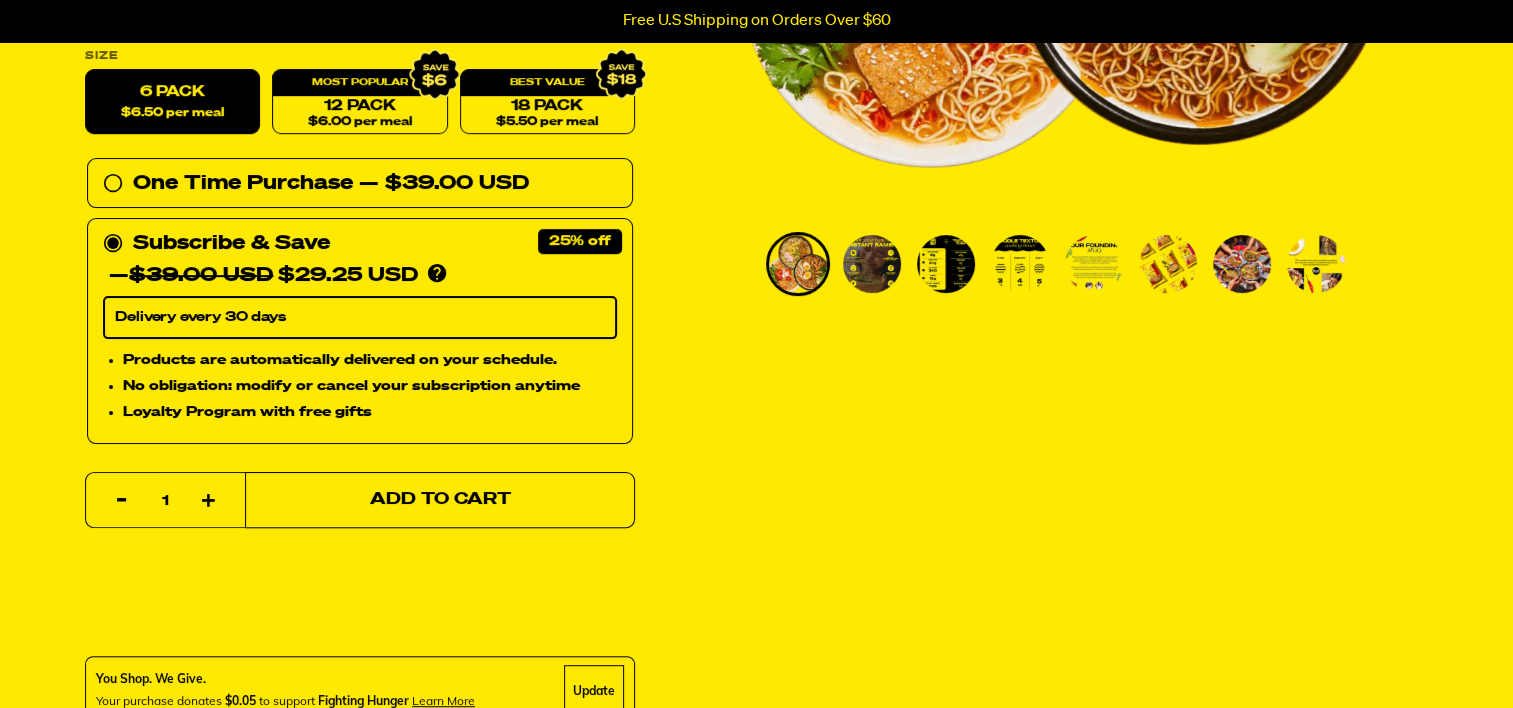click on "Add to Cart" at bounding box center [439, 500] 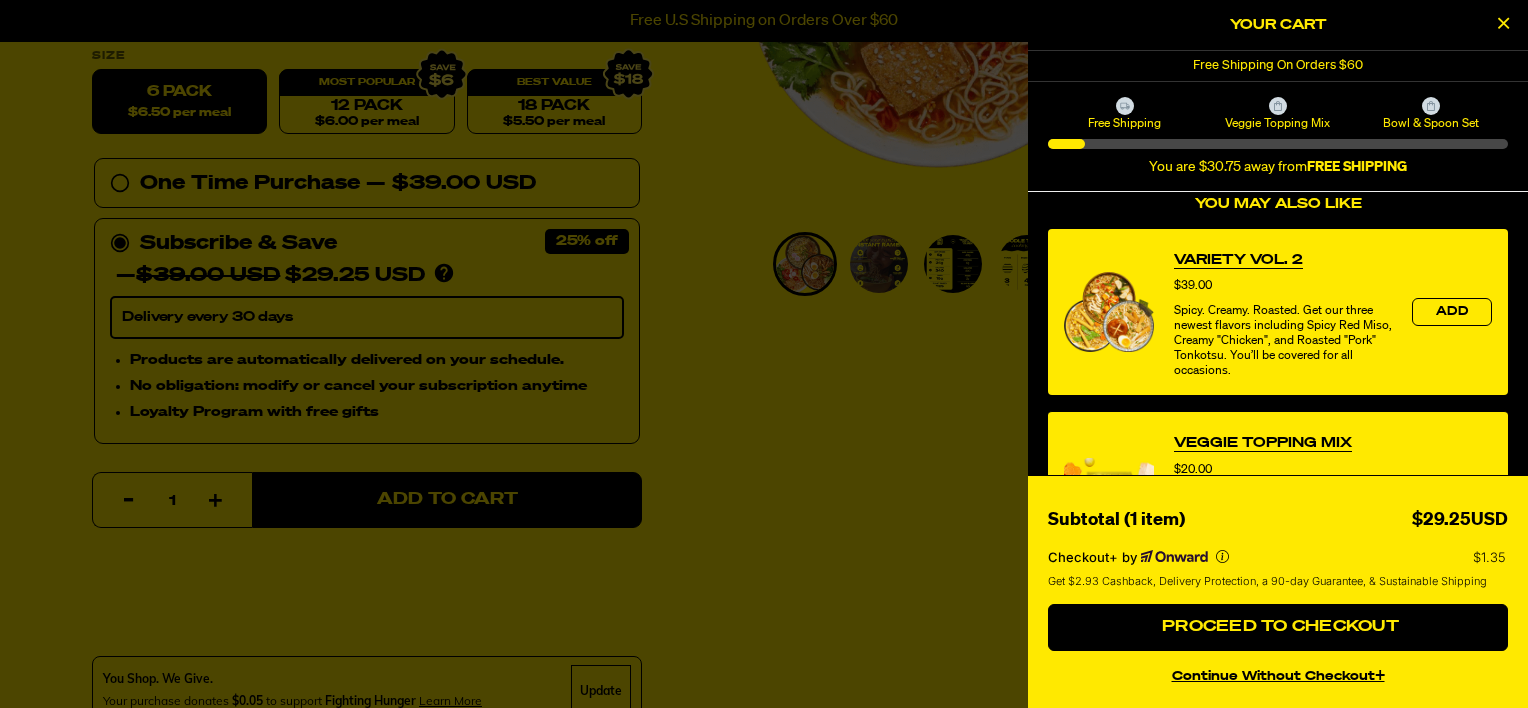 scroll, scrollTop: 400, scrollLeft: 0, axis: vertical 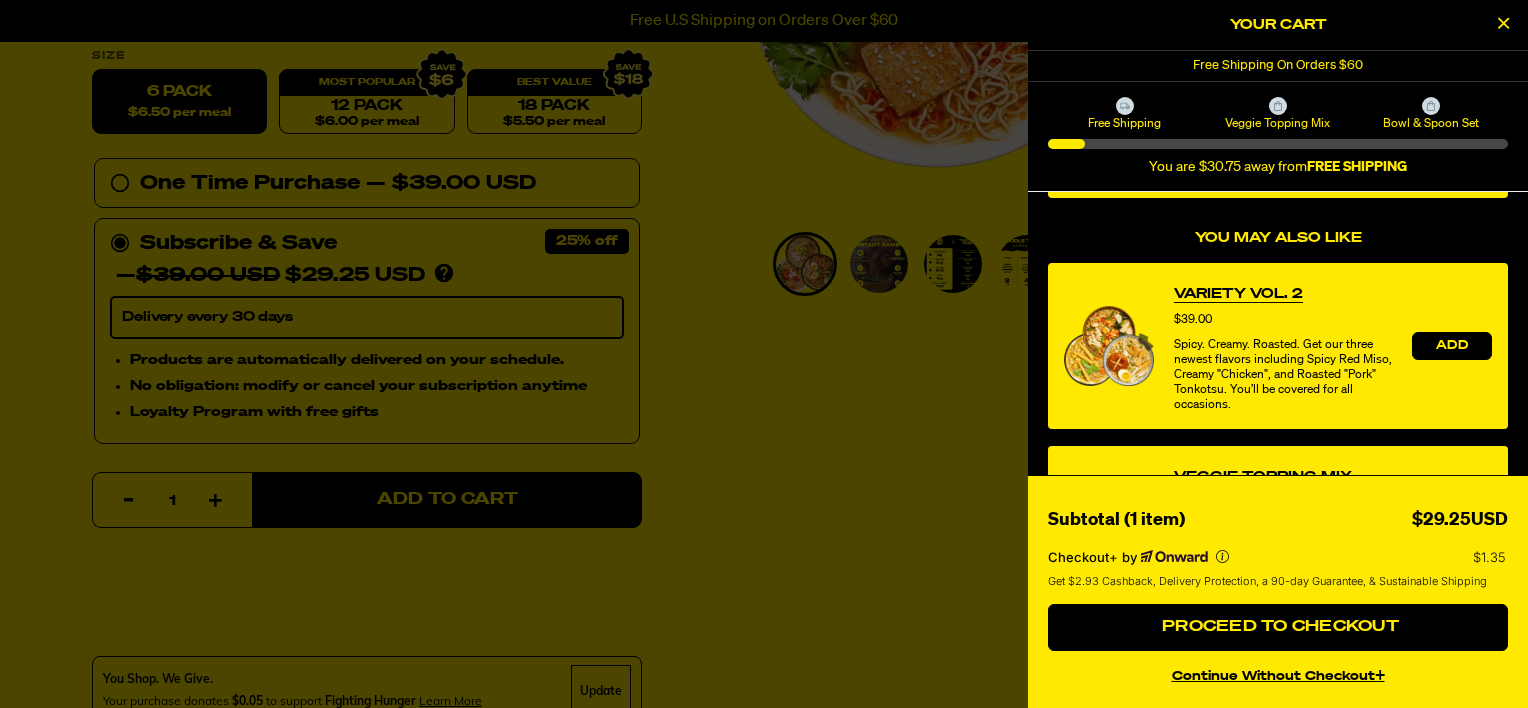 click on "Add" at bounding box center [1452, 346] 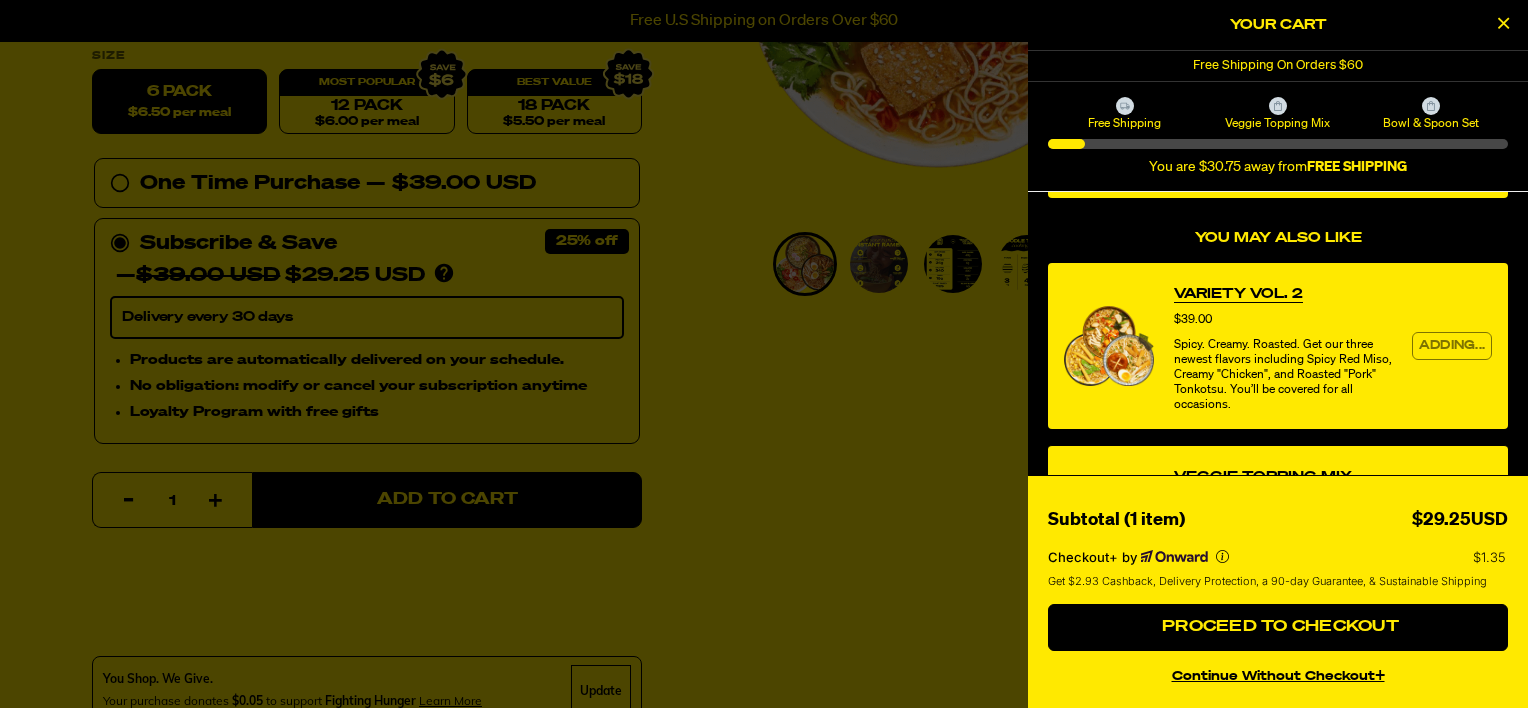 scroll, scrollTop: 0, scrollLeft: 0, axis: both 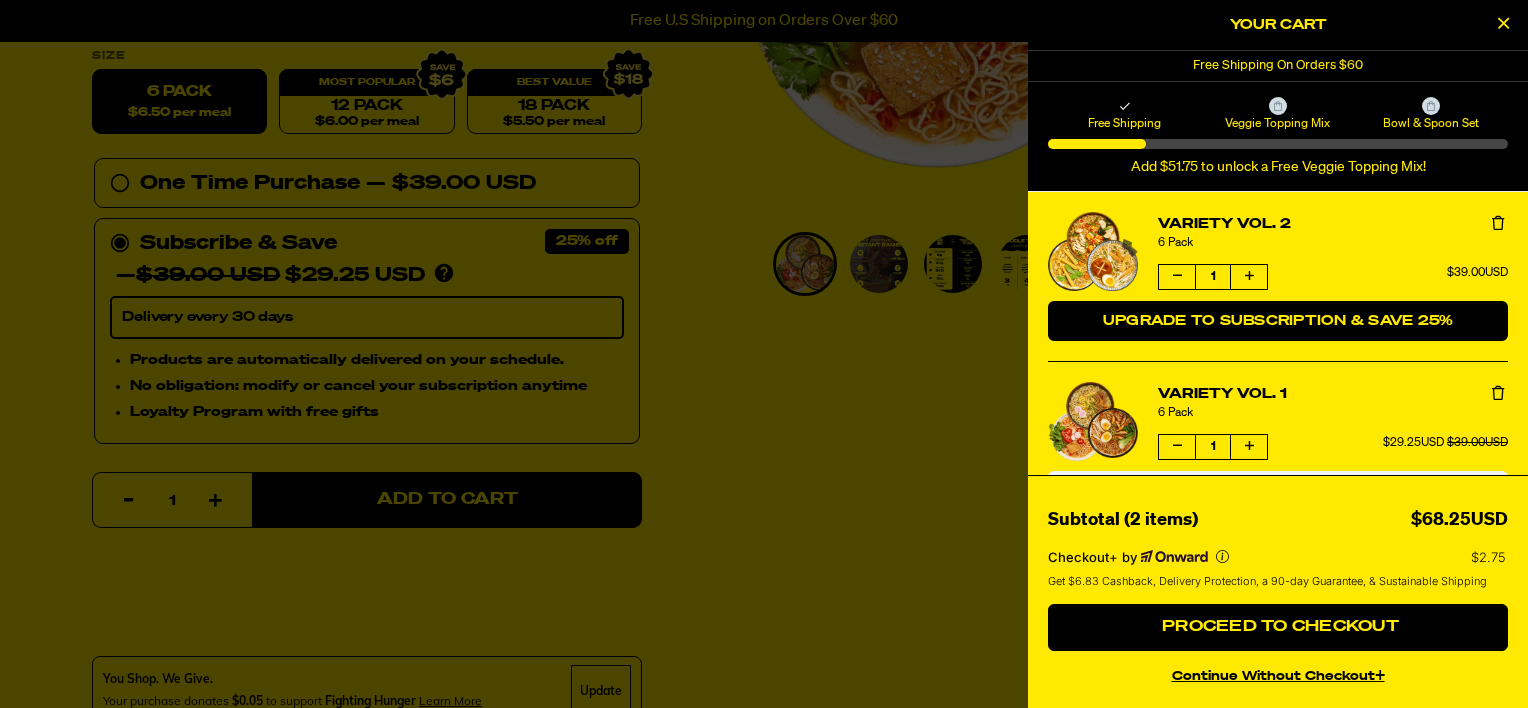 click on "Upgrade to Subscription & Save 25%" at bounding box center [1278, 321] 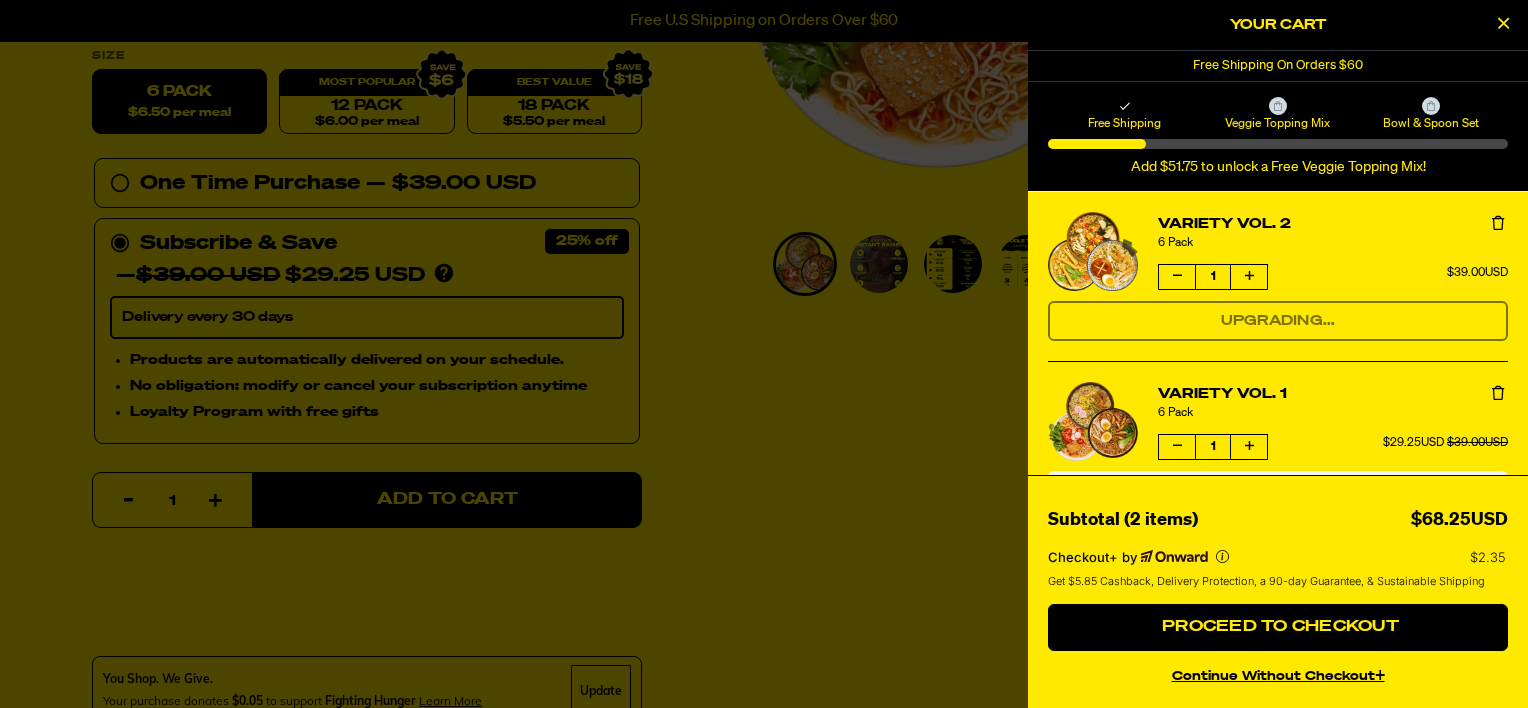 select on "Every 30 Days" 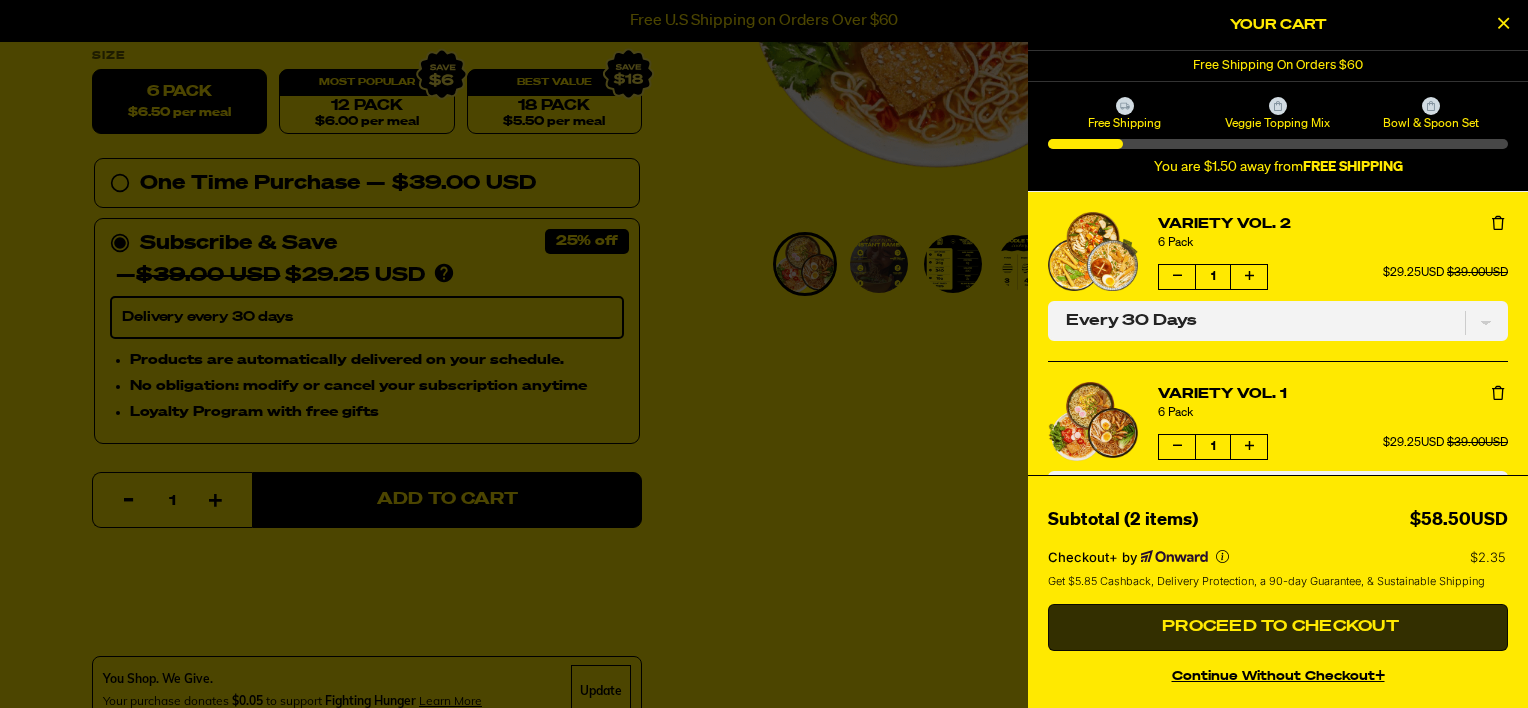 click on "Proceed to Checkout" at bounding box center (1278, 627) 